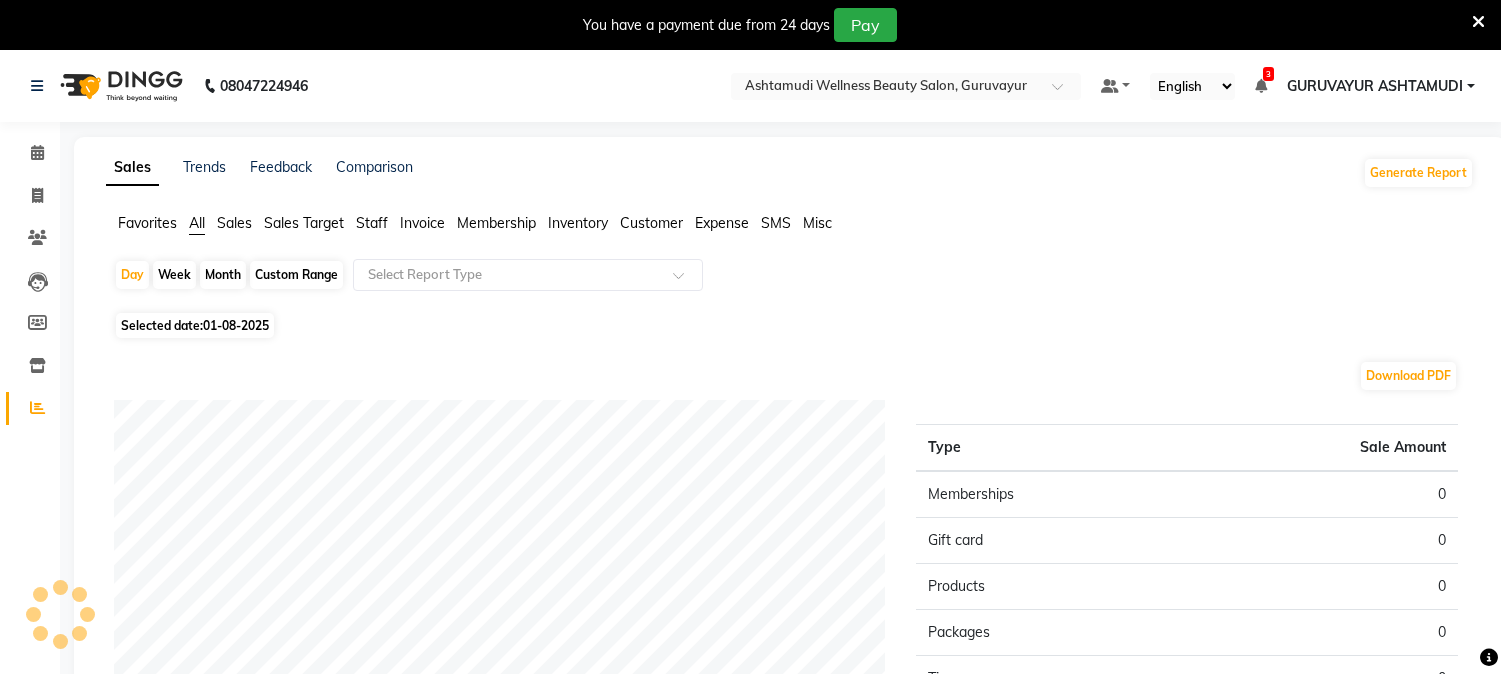 scroll, scrollTop: 0, scrollLeft: 0, axis: both 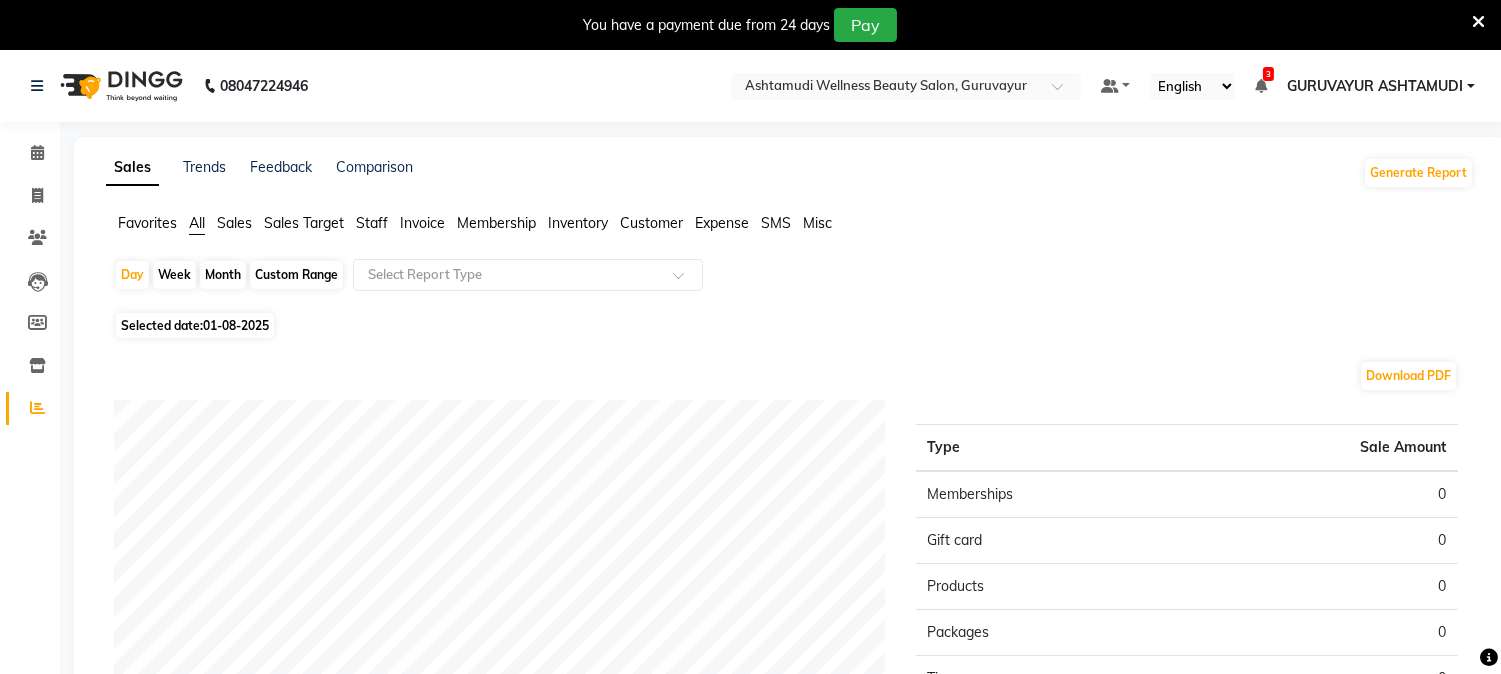 click on "Month" 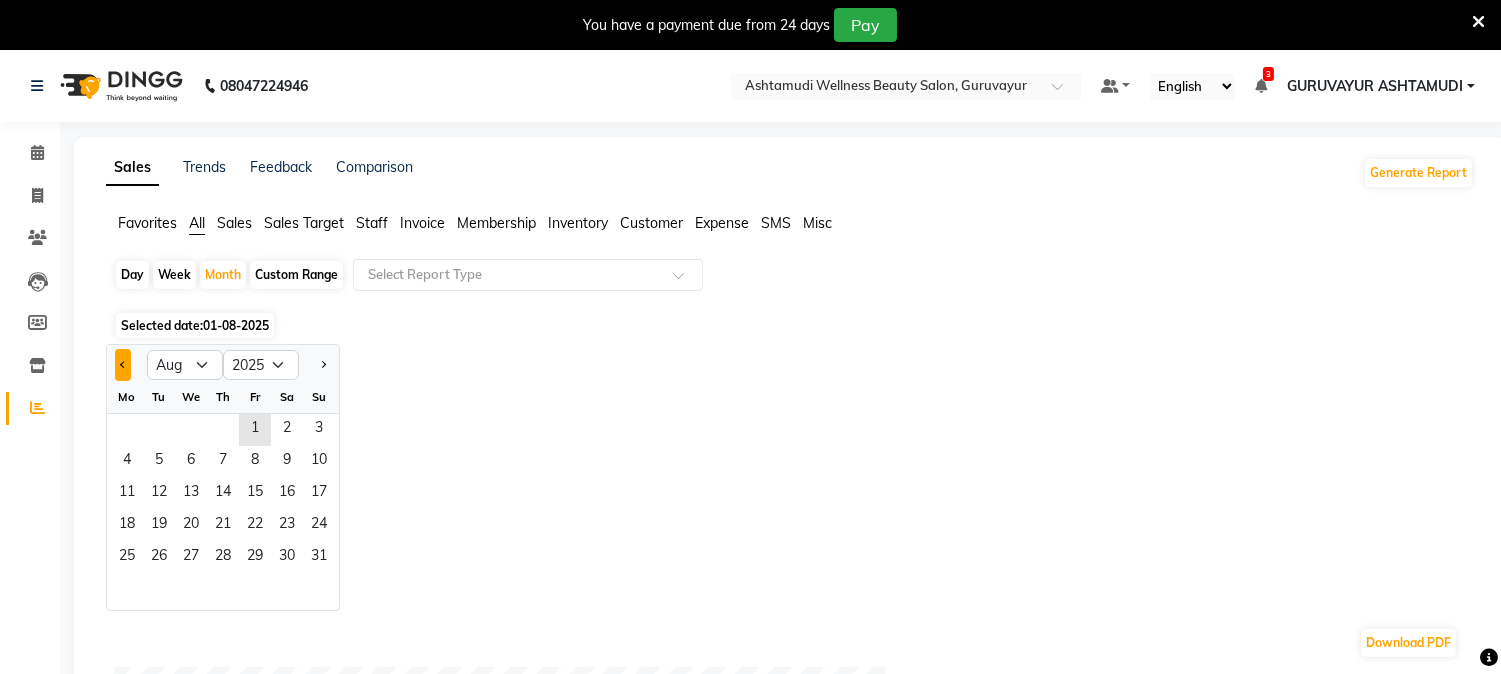 click 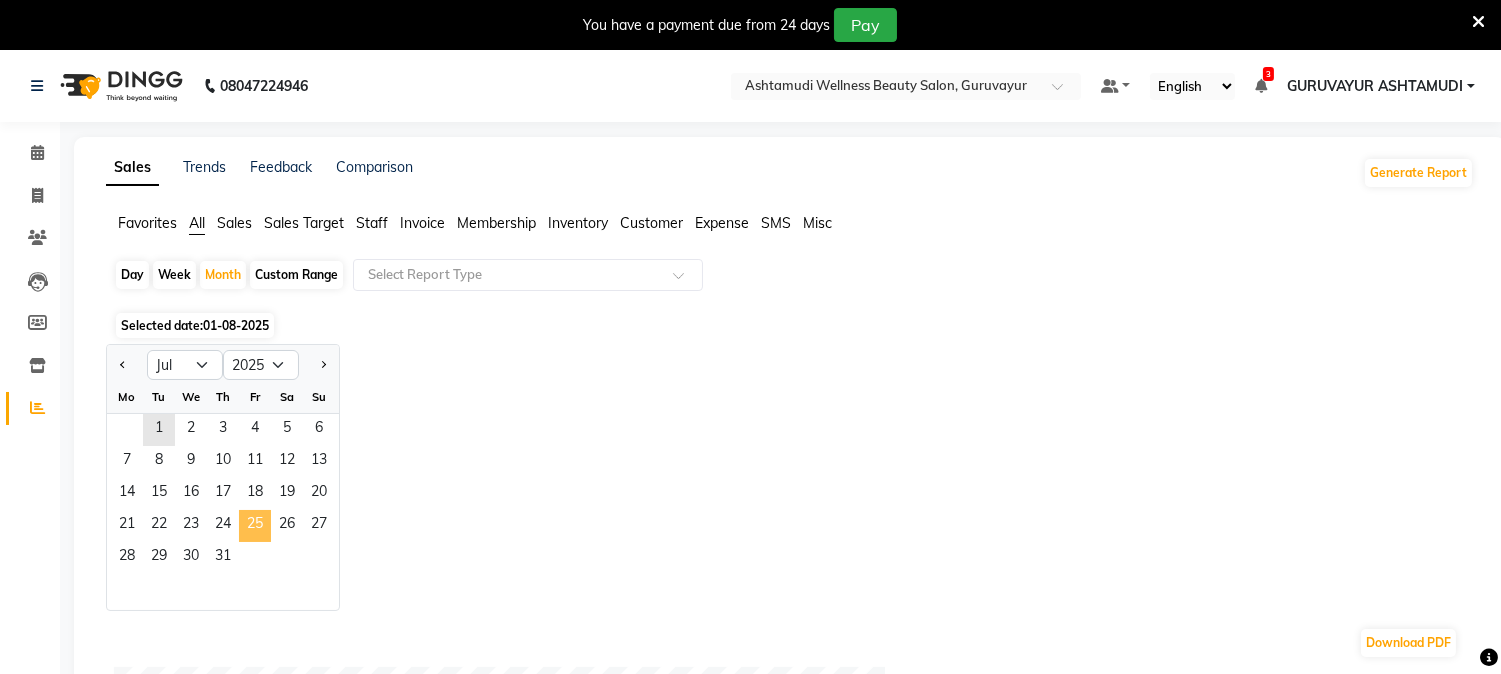 click on "25" 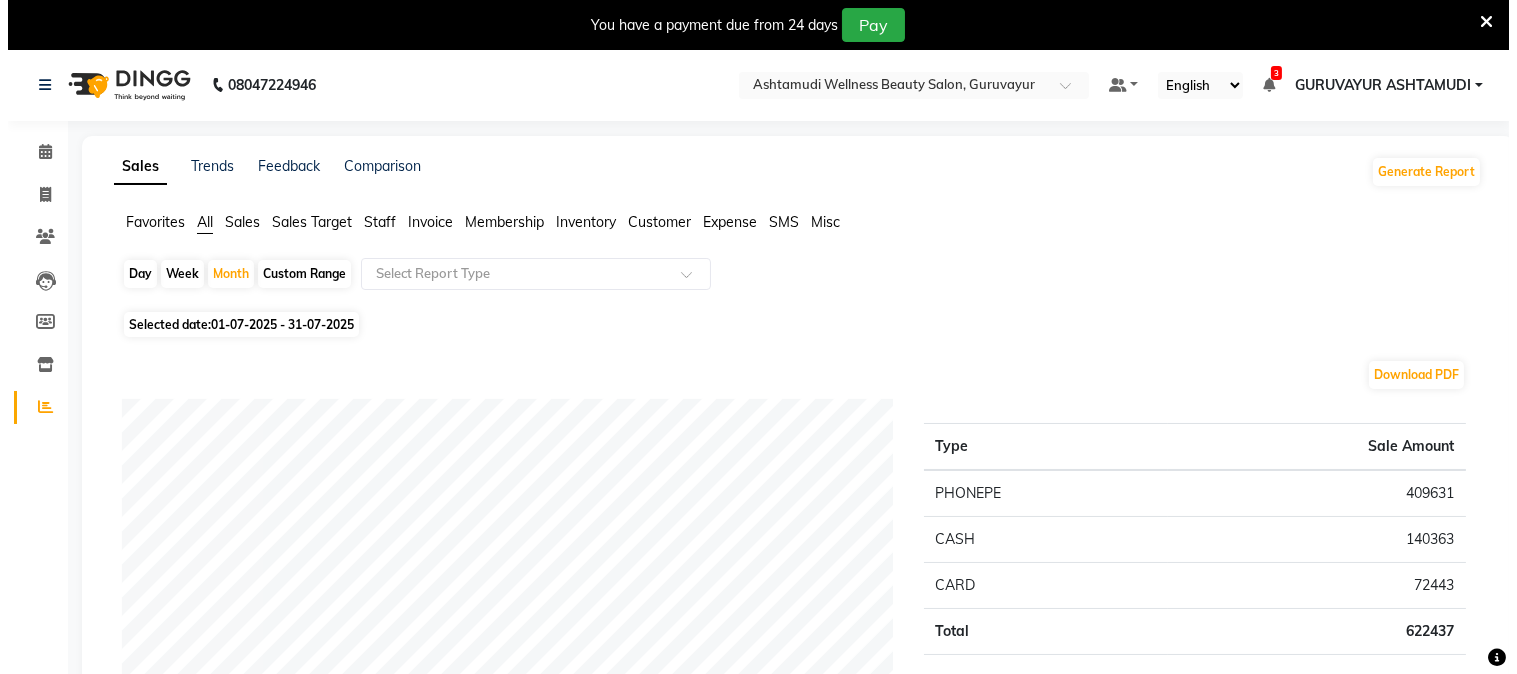 scroll, scrollTop: 0, scrollLeft: 0, axis: both 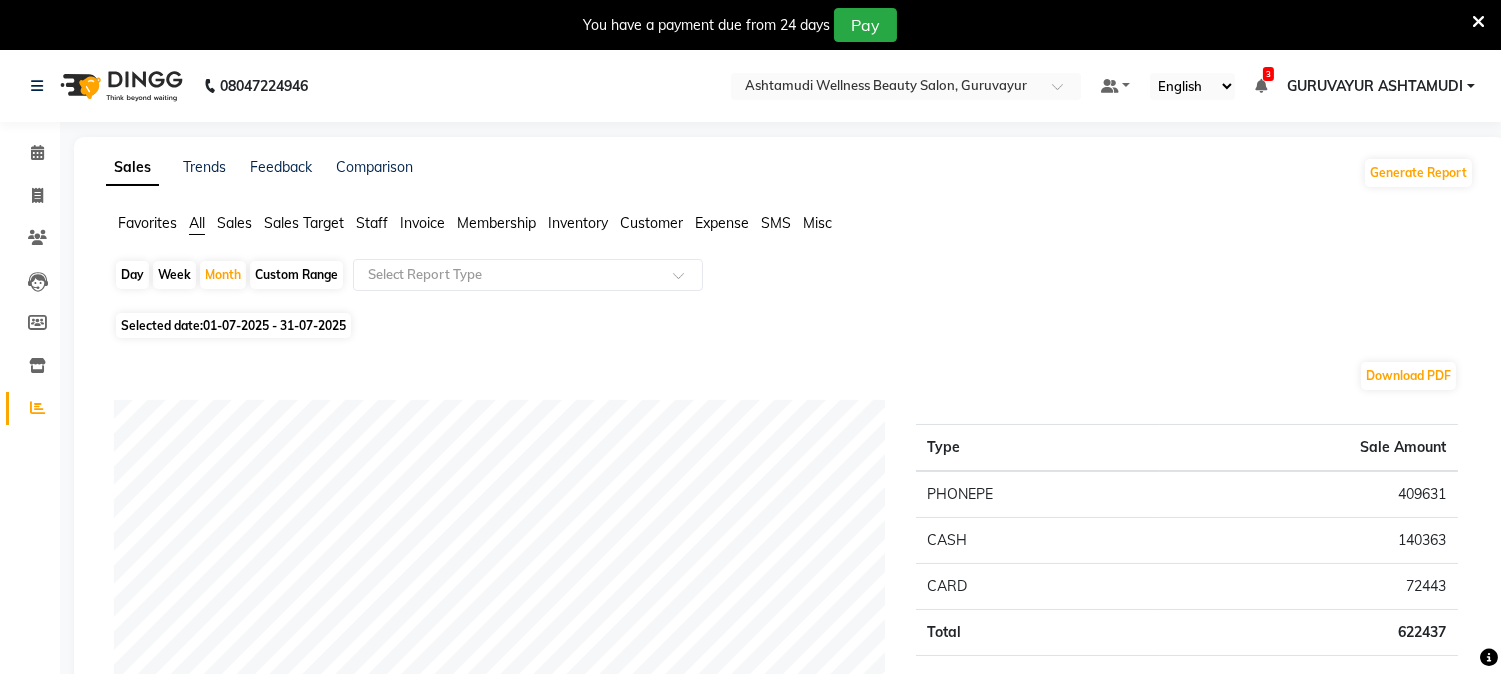 click on "Calendar  Invoice  Clients  Leads   Members  Inventory  Reports Completed InProgress Upcoming Dropped Tentative Check-In Confirm Bookings Generate Report Segments Page Builder" 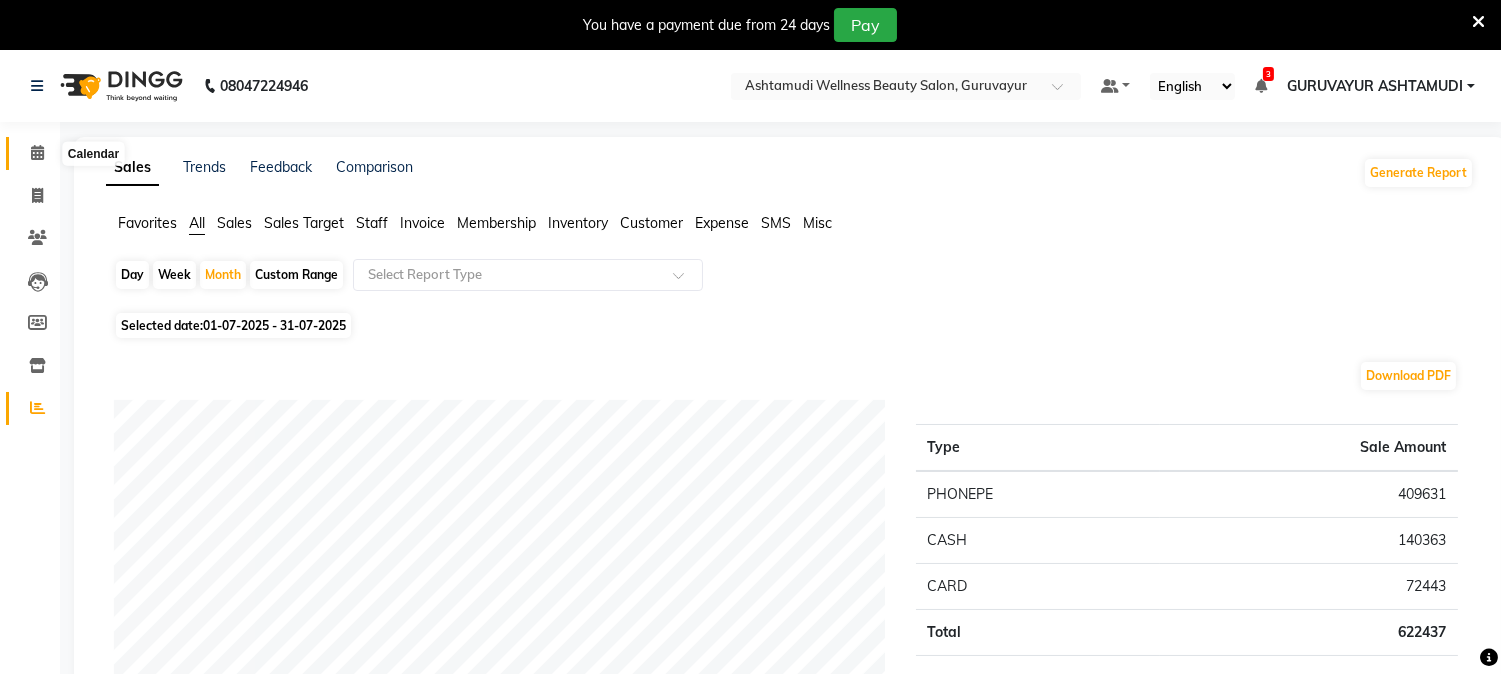click 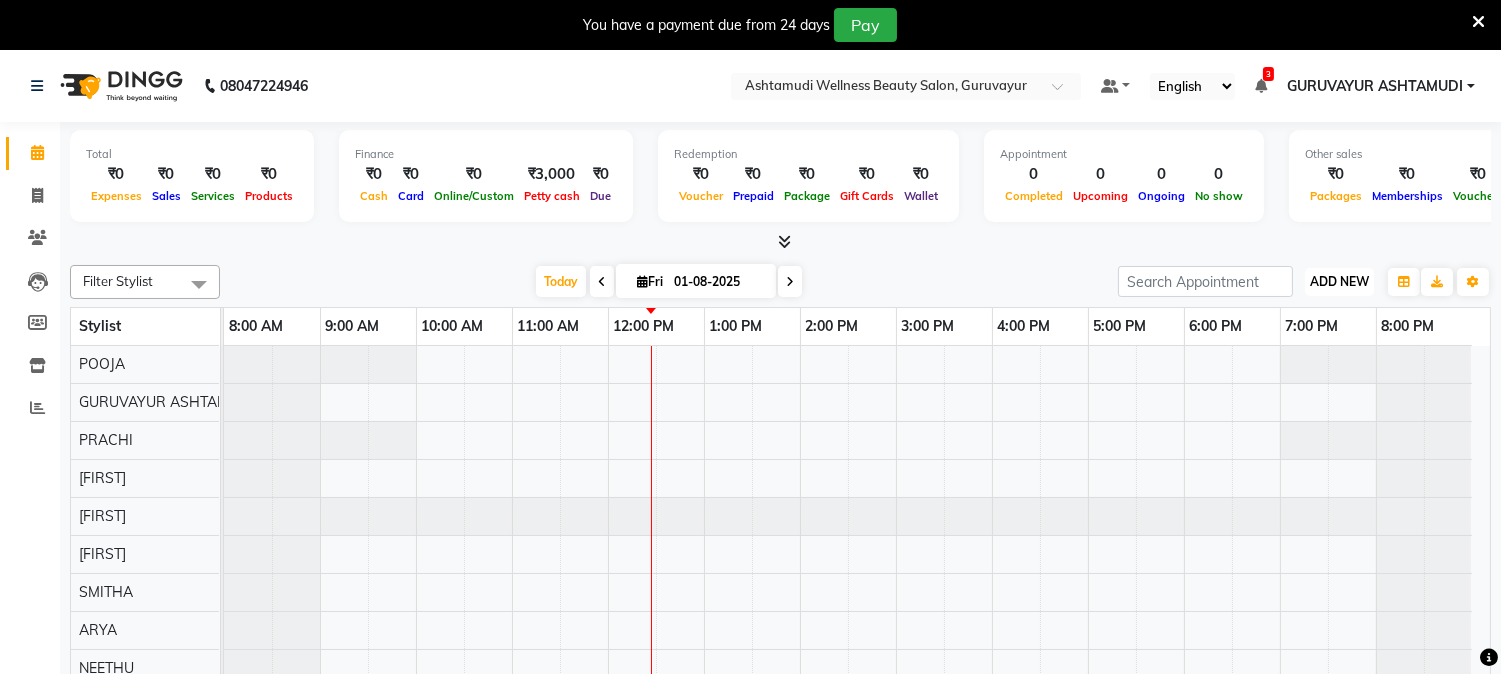 click on "ADD NEW" at bounding box center [1339, 281] 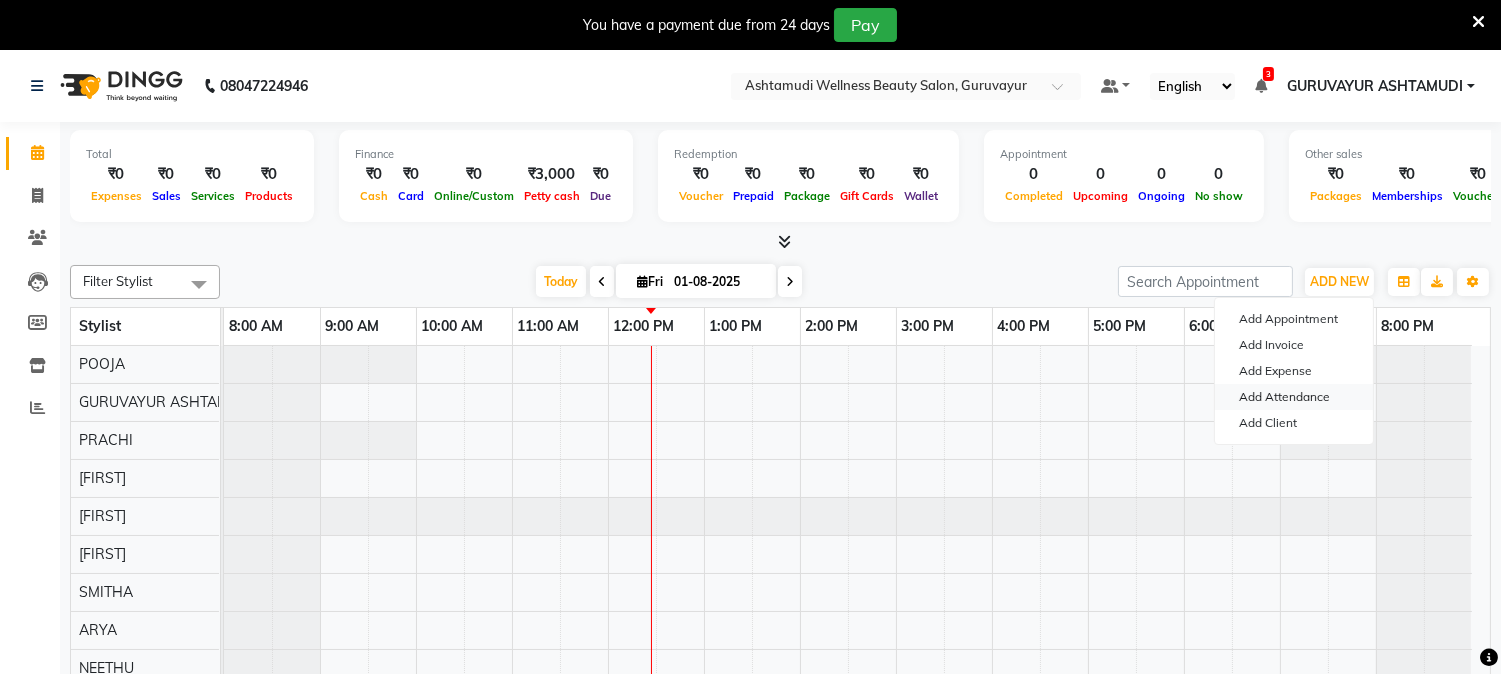 click on "Add Attendance" at bounding box center [1294, 397] 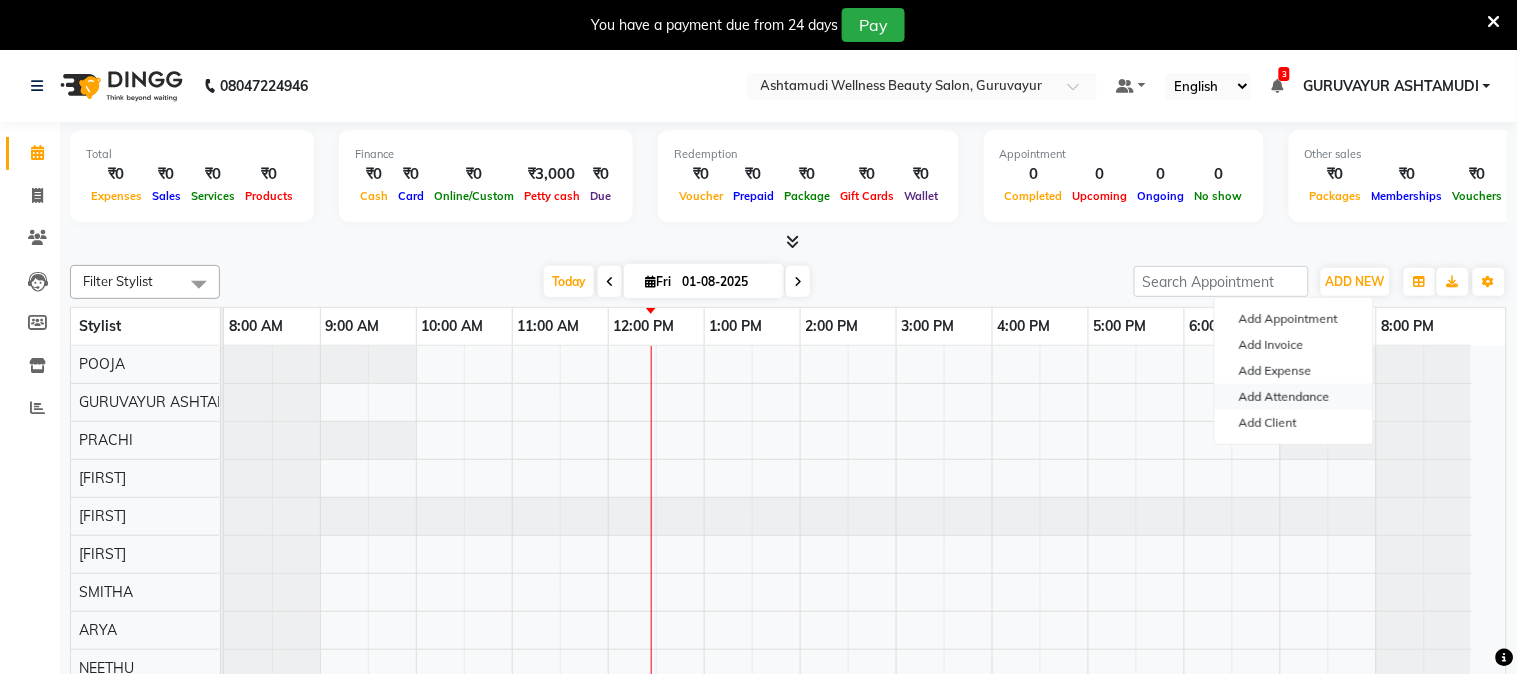 select on "W" 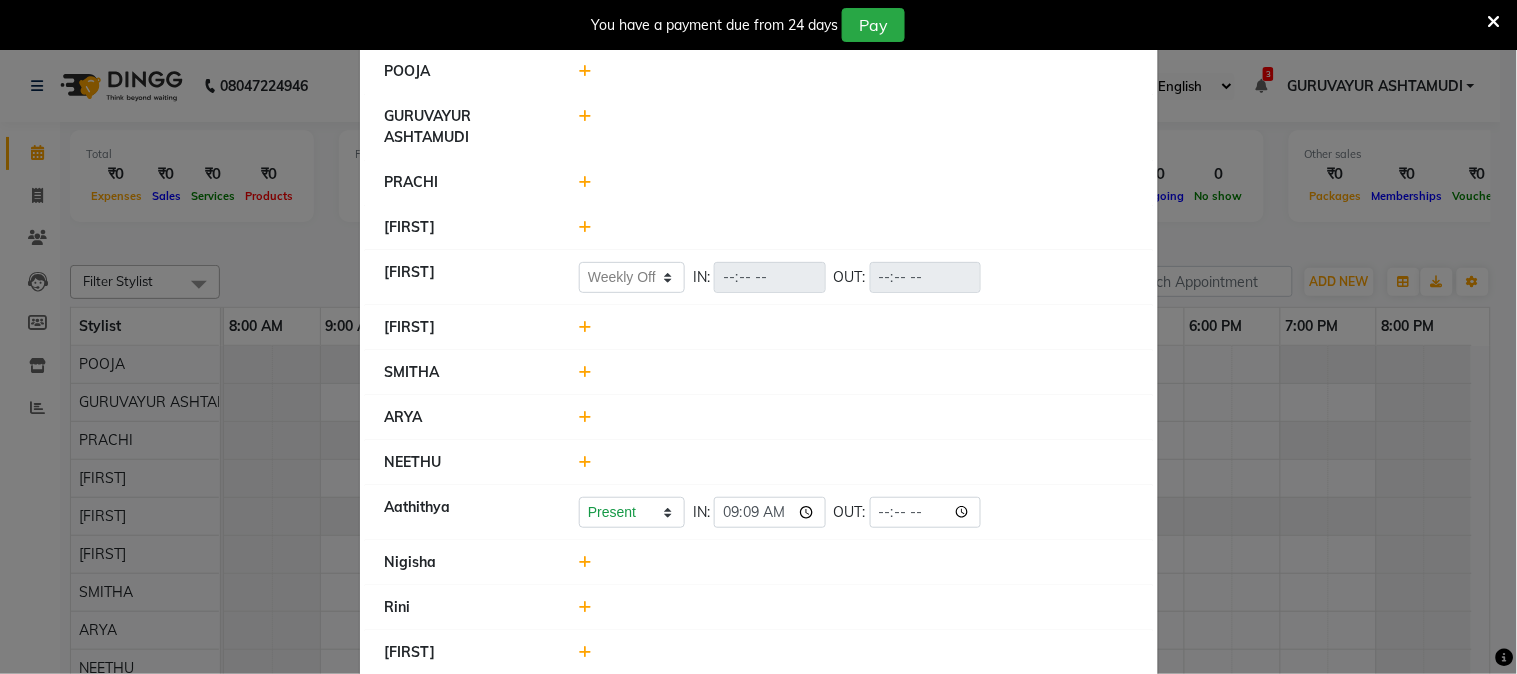 scroll, scrollTop: 0, scrollLeft: 0, axis: both 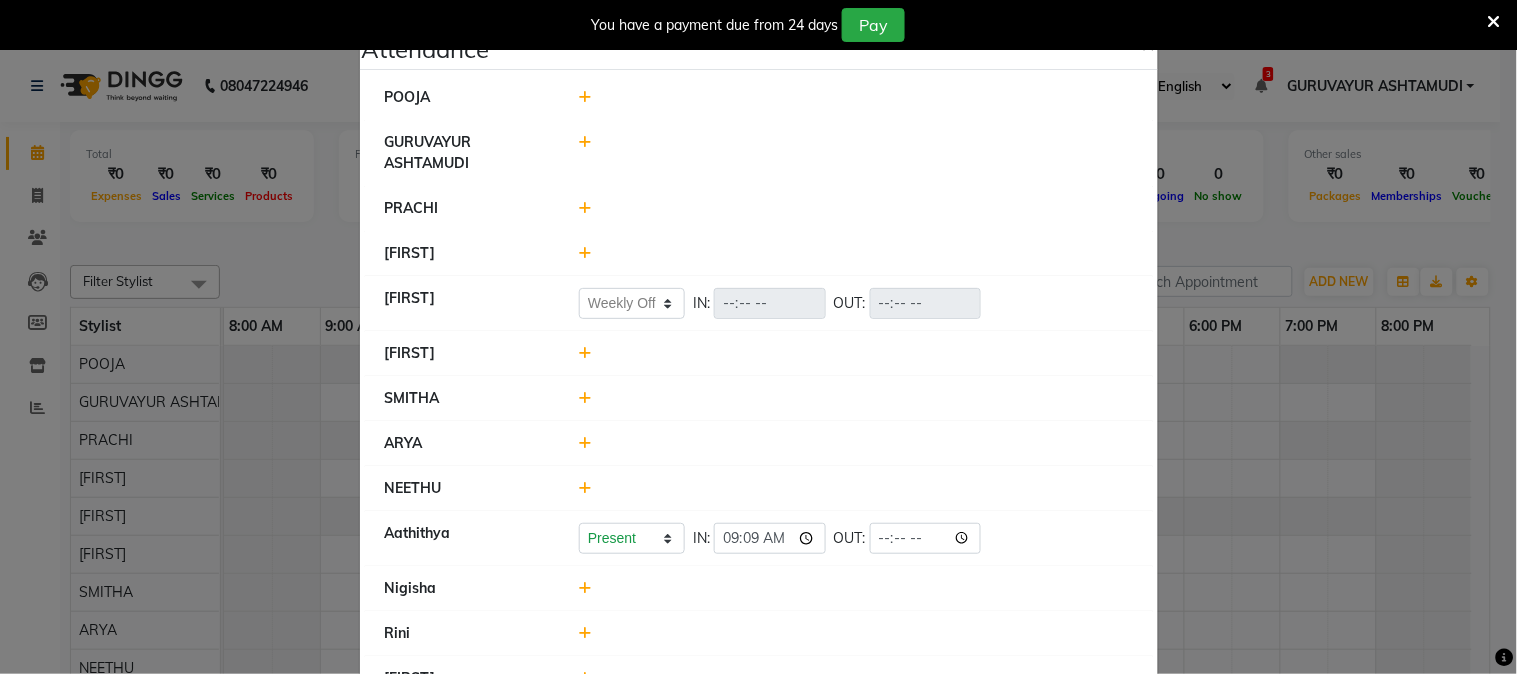 click on "You have a payment due from 24 days   Pay" at bounding box center [748, 25] 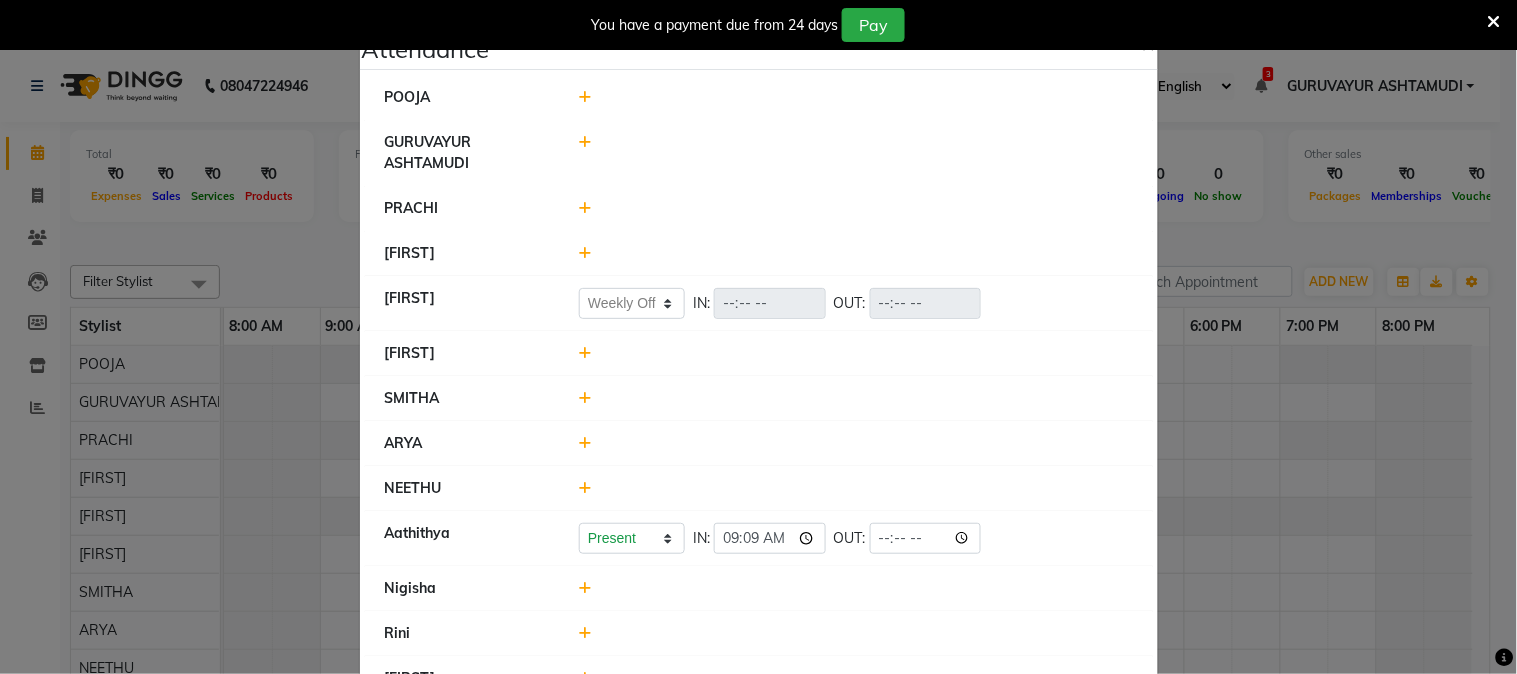 click on "You have a payment due from 24 days   Pay" at bounding box center (748, 25) 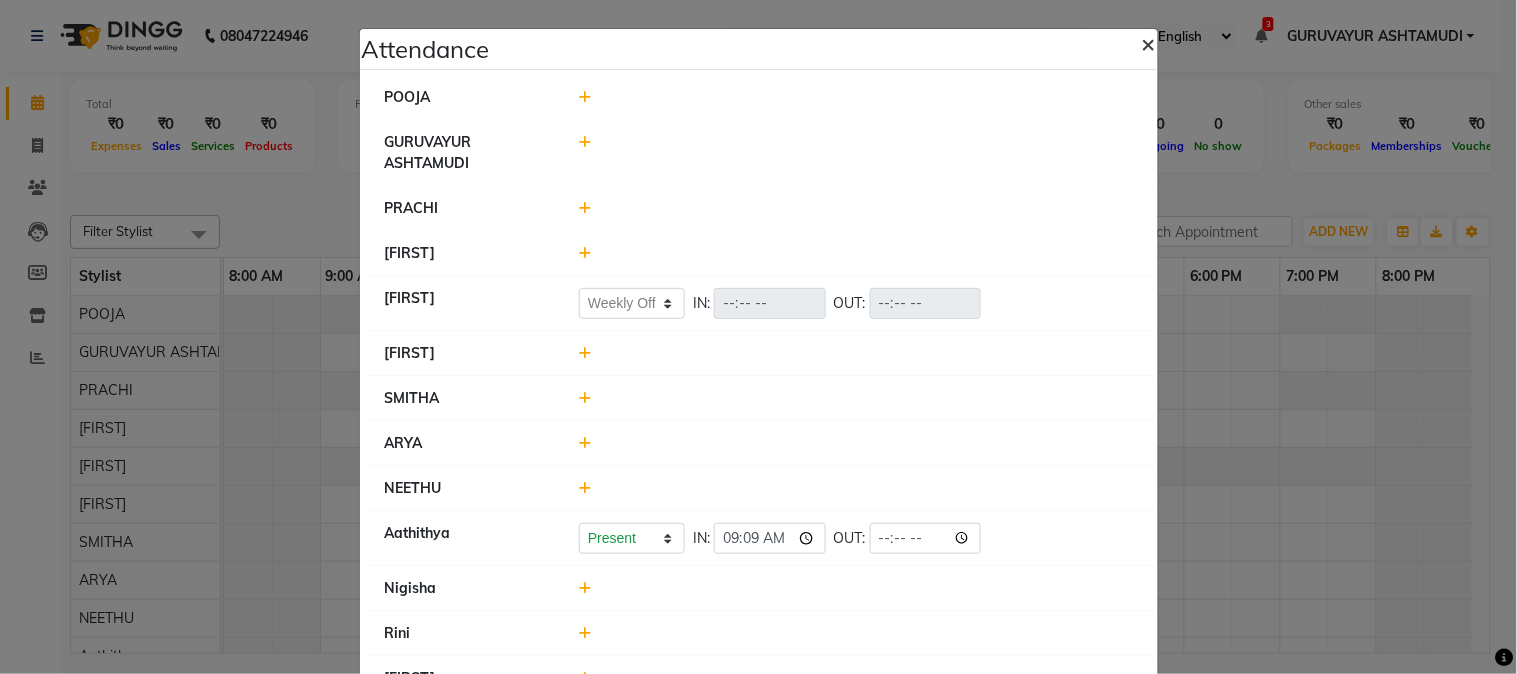 click on "×" 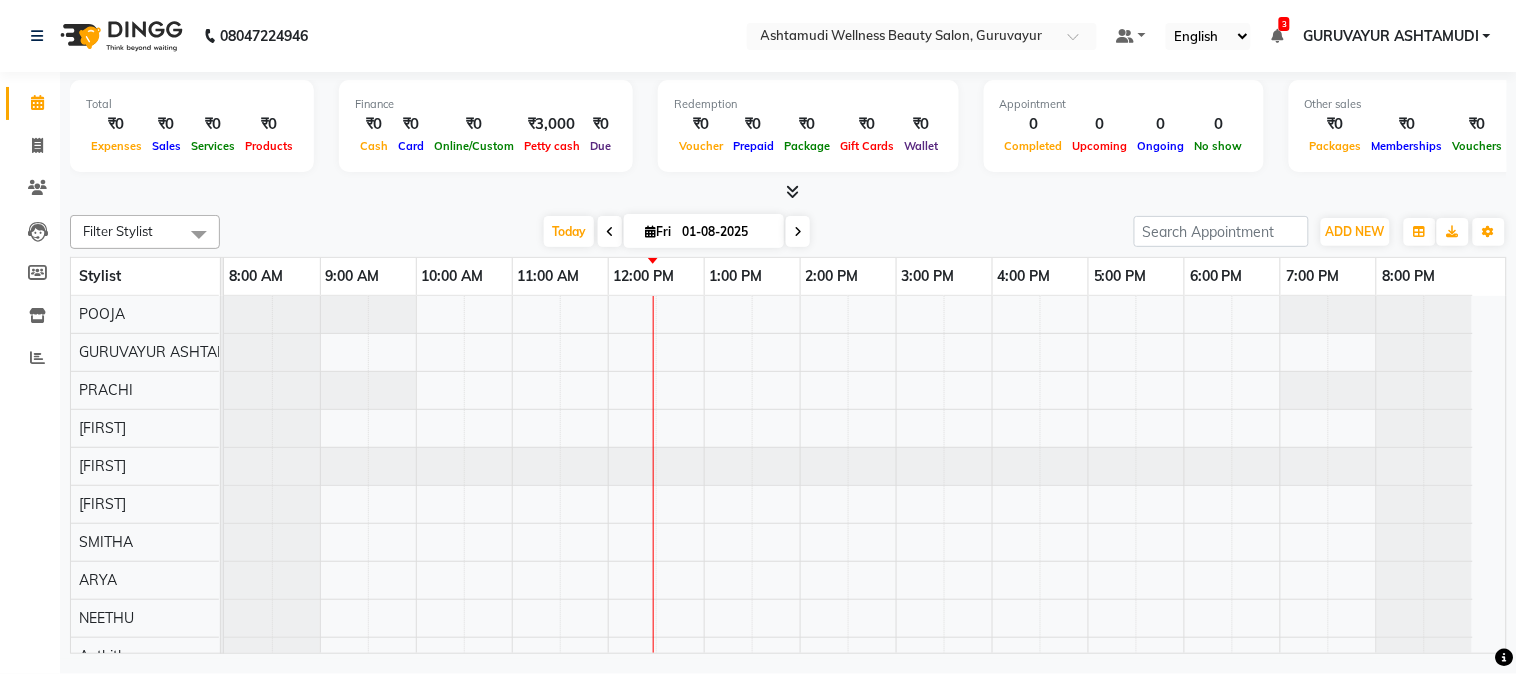 scroll, scrollTop: 66, scrollLeft: 0, axis: vertical 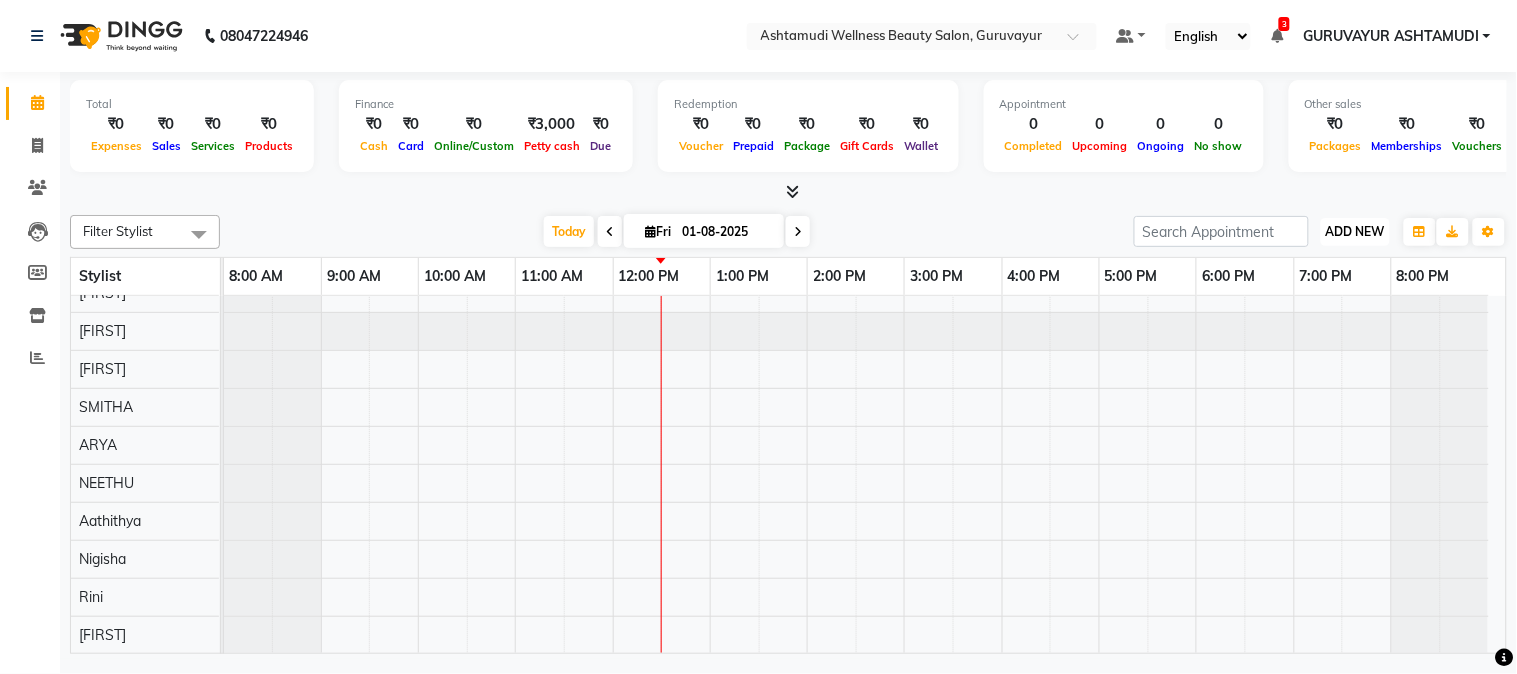 click on "ADD NEW" at bounding box center (1355, 231) 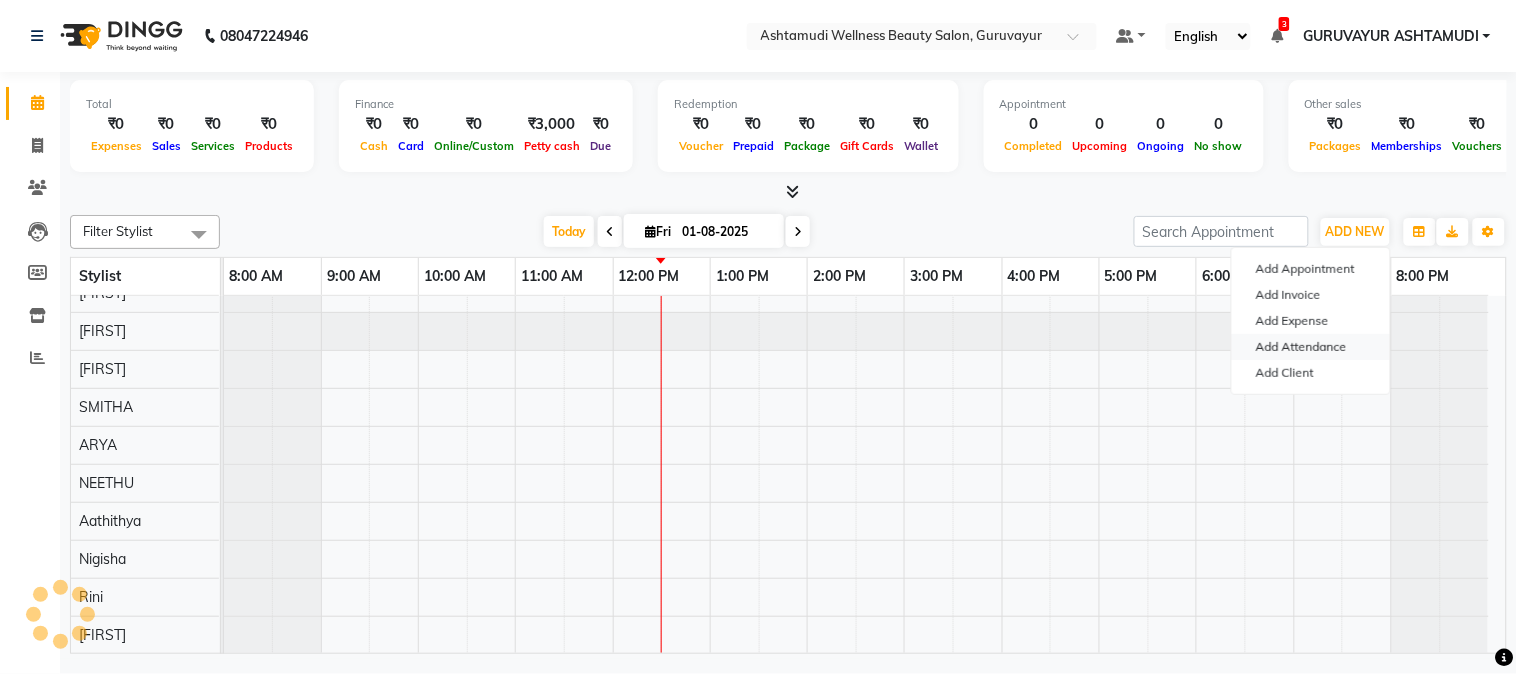 click on "Add Attendance" at bounding box center [1311, 347] 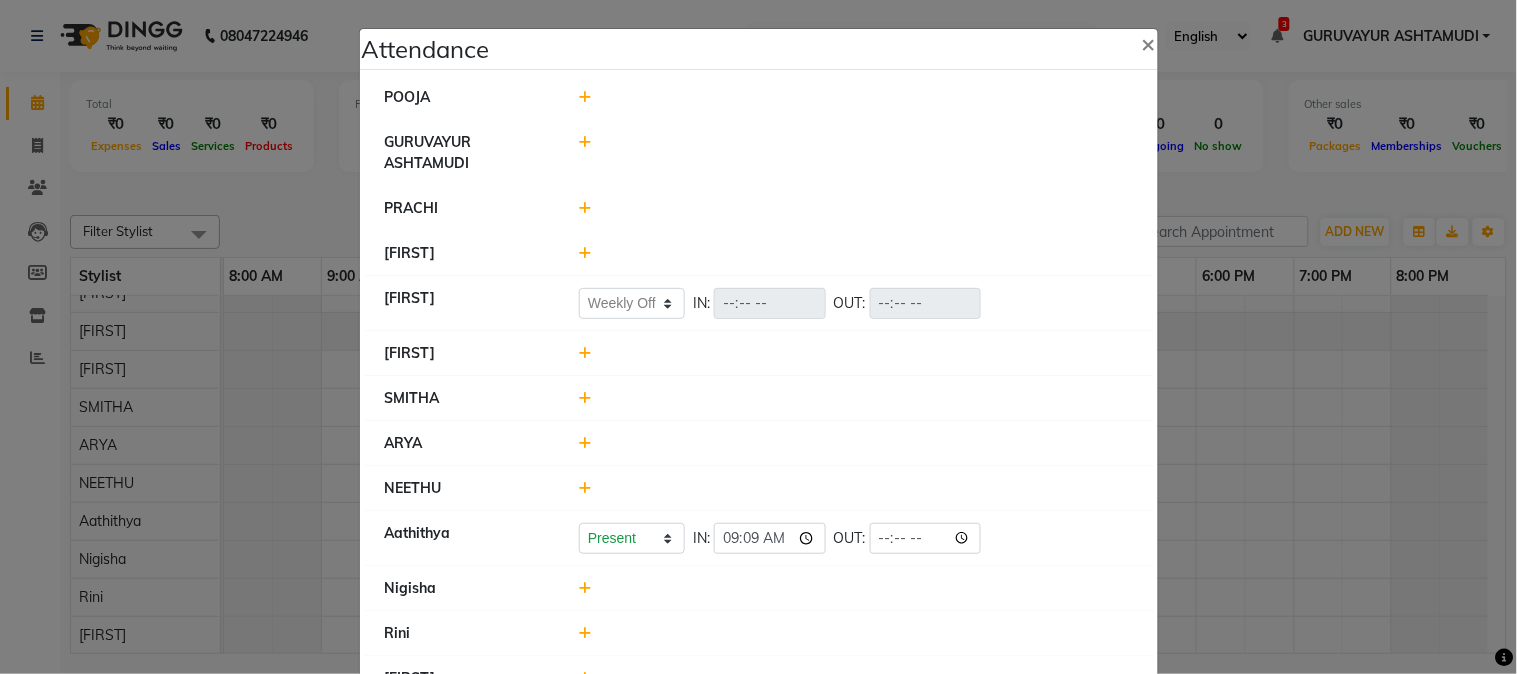 scroll, scrollTop: 62, scrollLeft: 0, axis: vertical 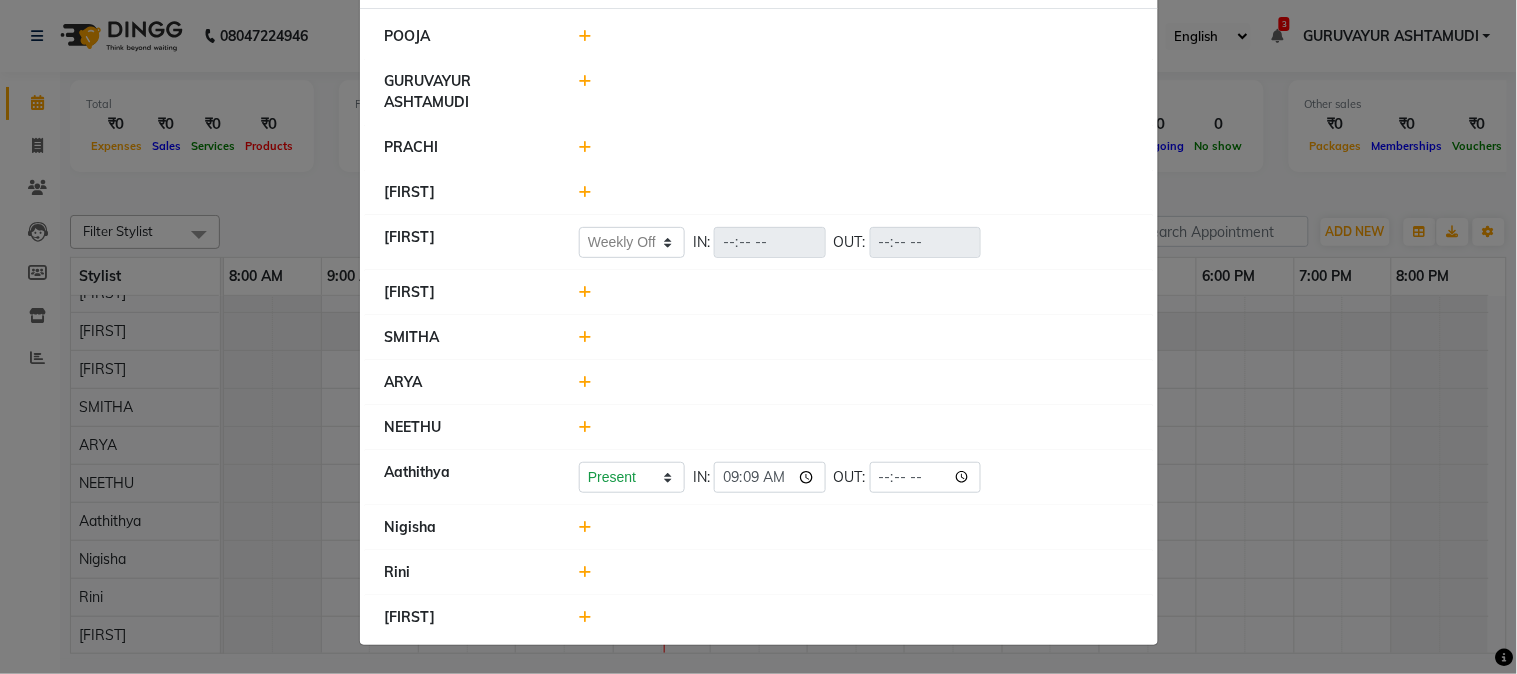 click 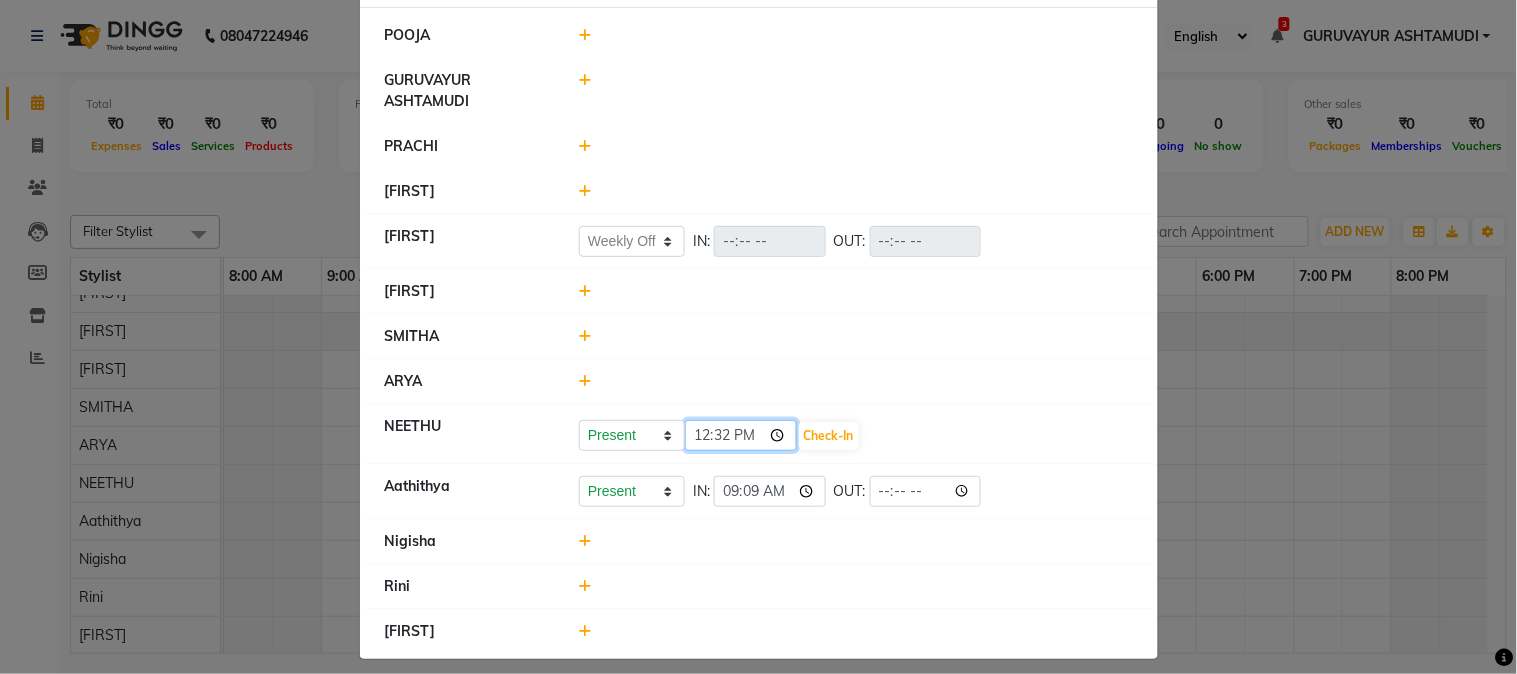 click on "12:32" 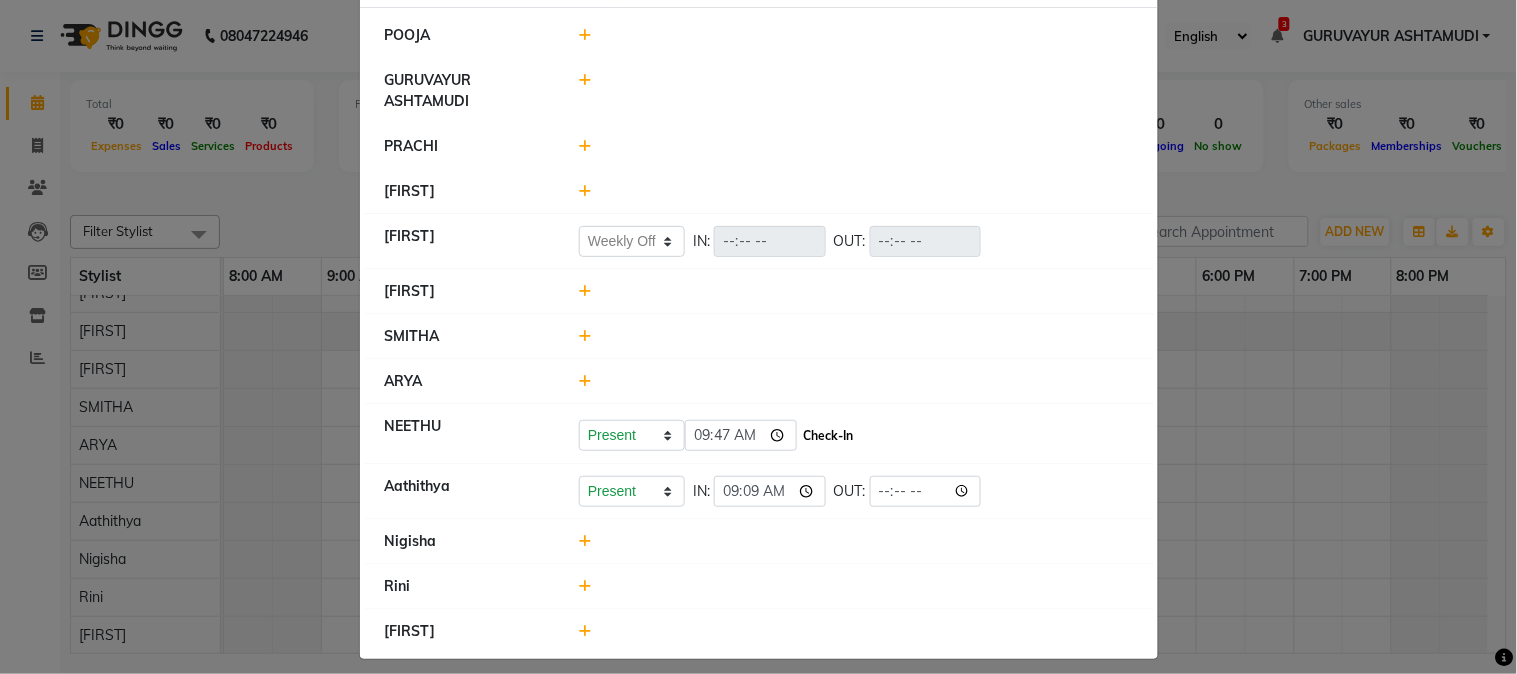 type on "09:47" 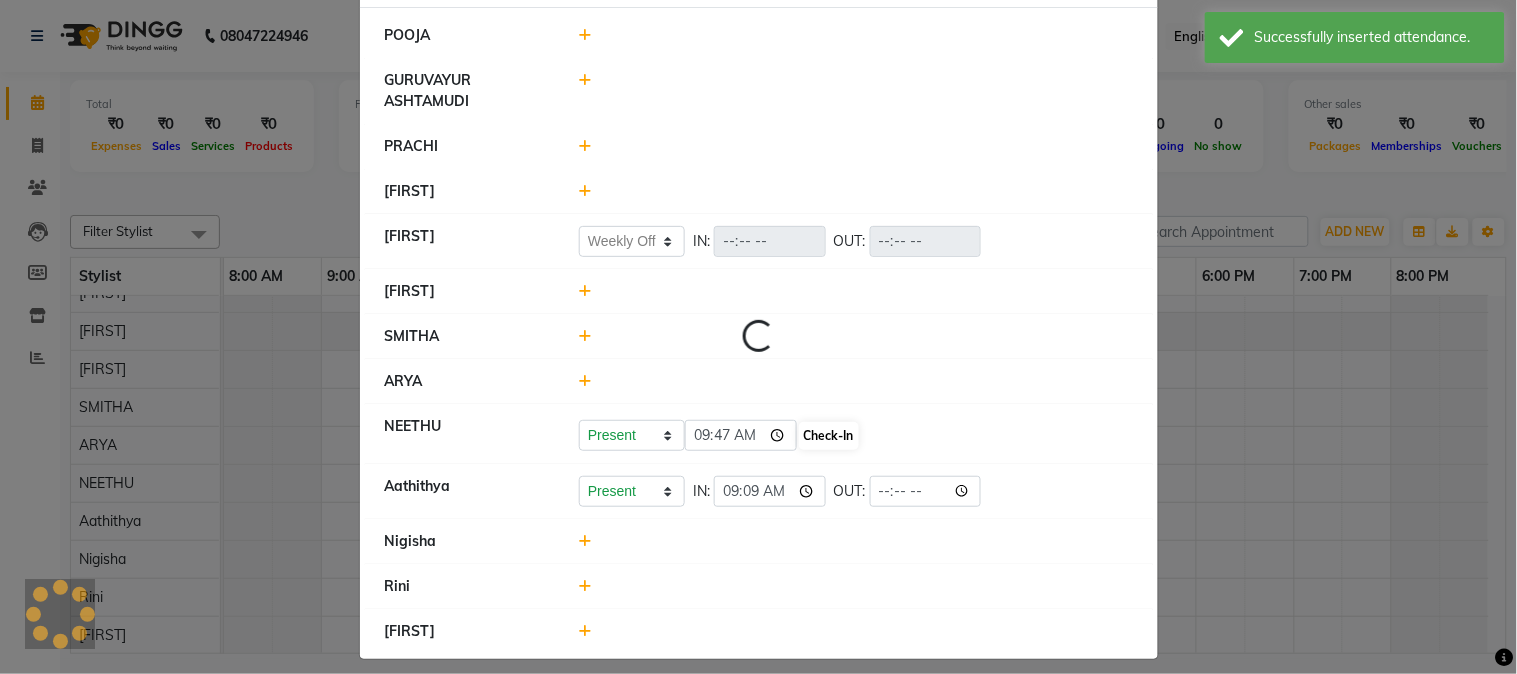 select on "W" 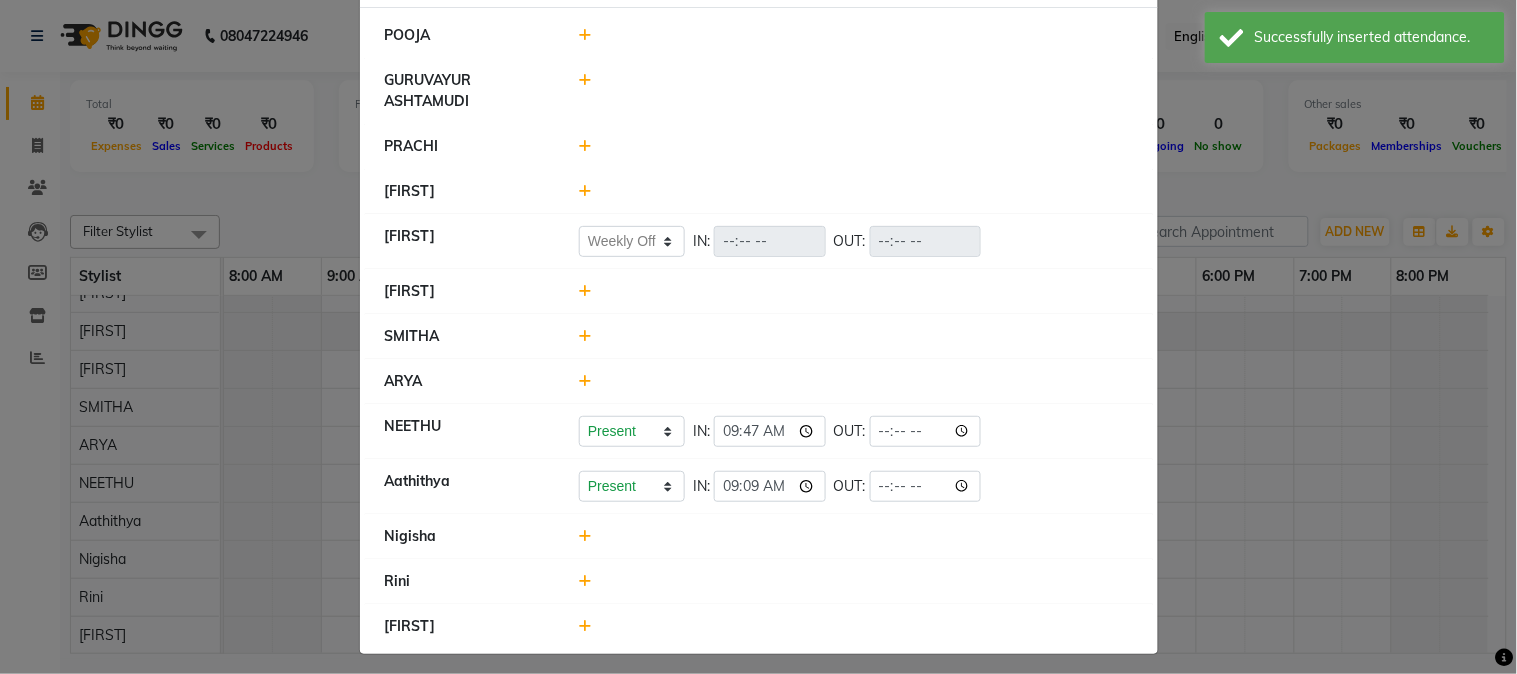 click 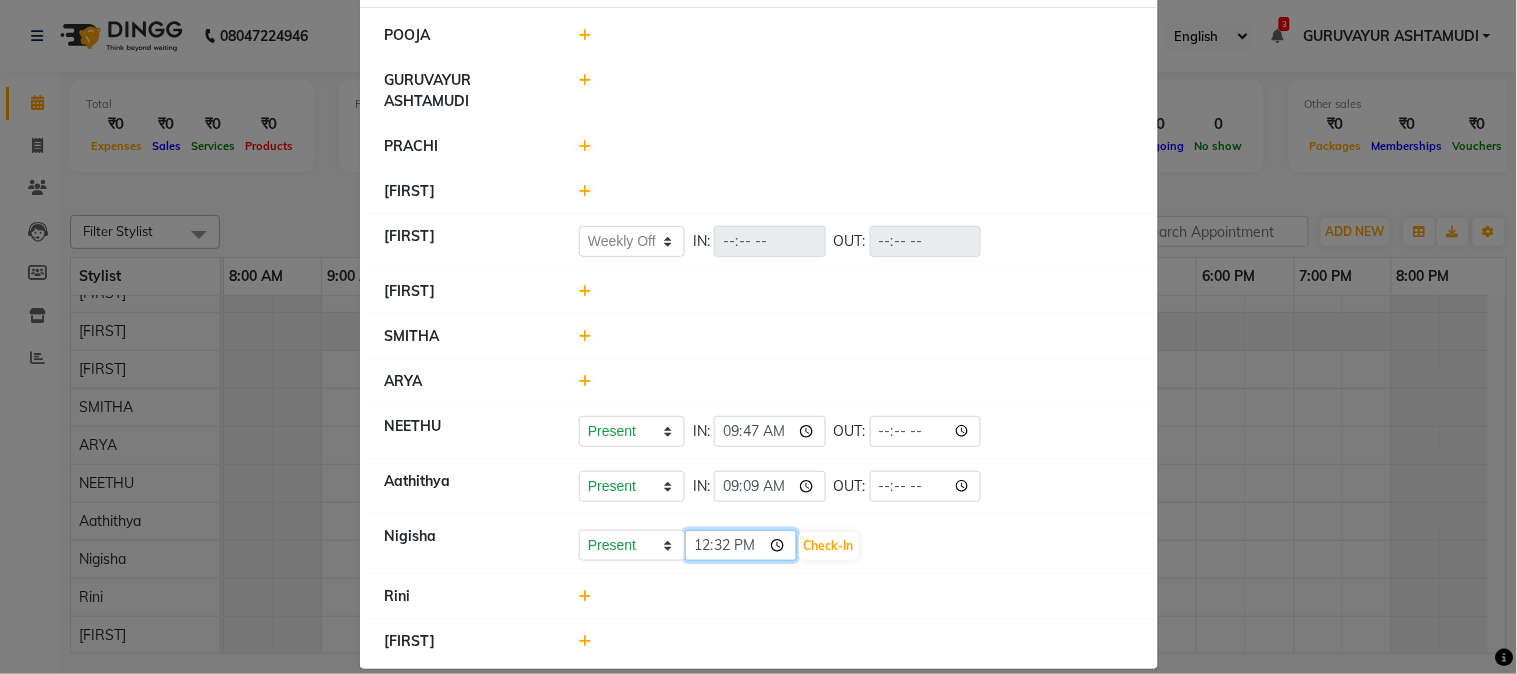 click on "12:32" 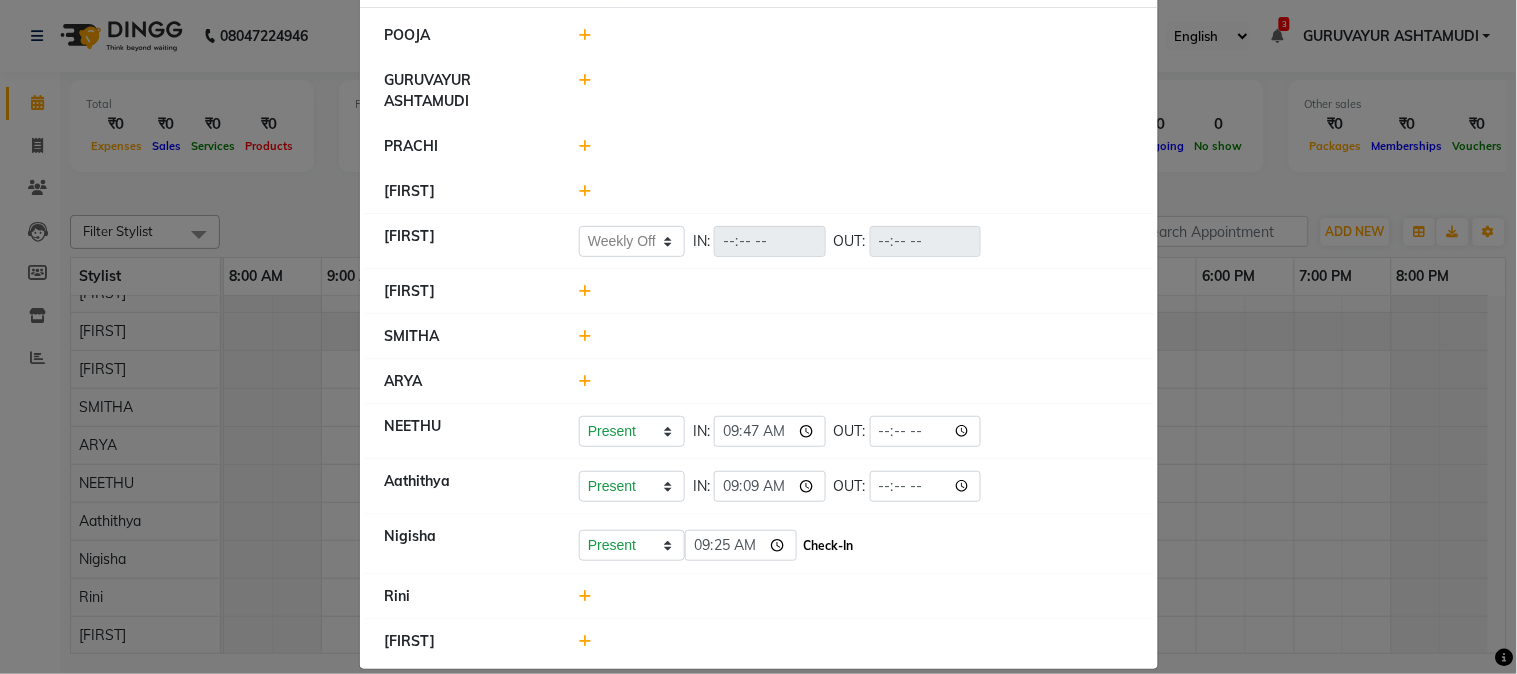 type on "09:25" 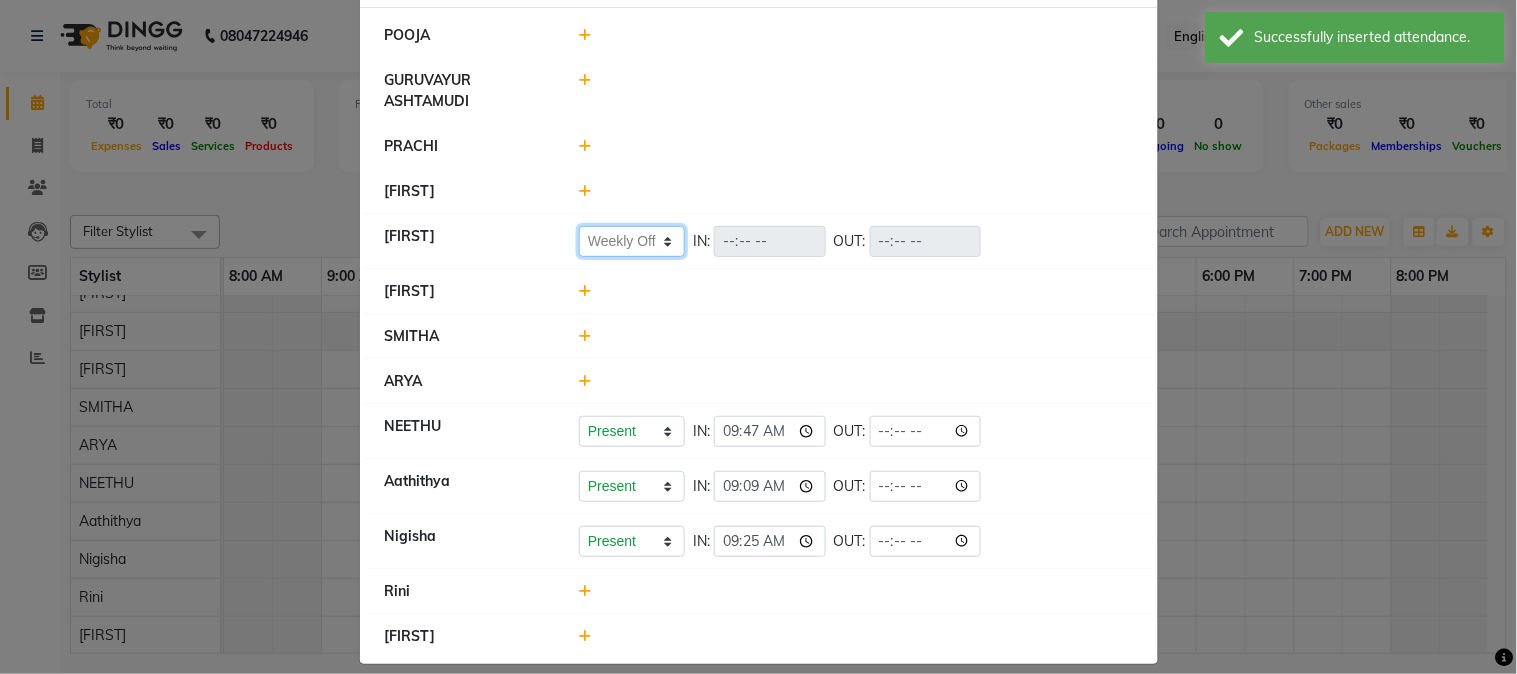 click on "Present   Absent   Late   Half Day   Weekly Off" 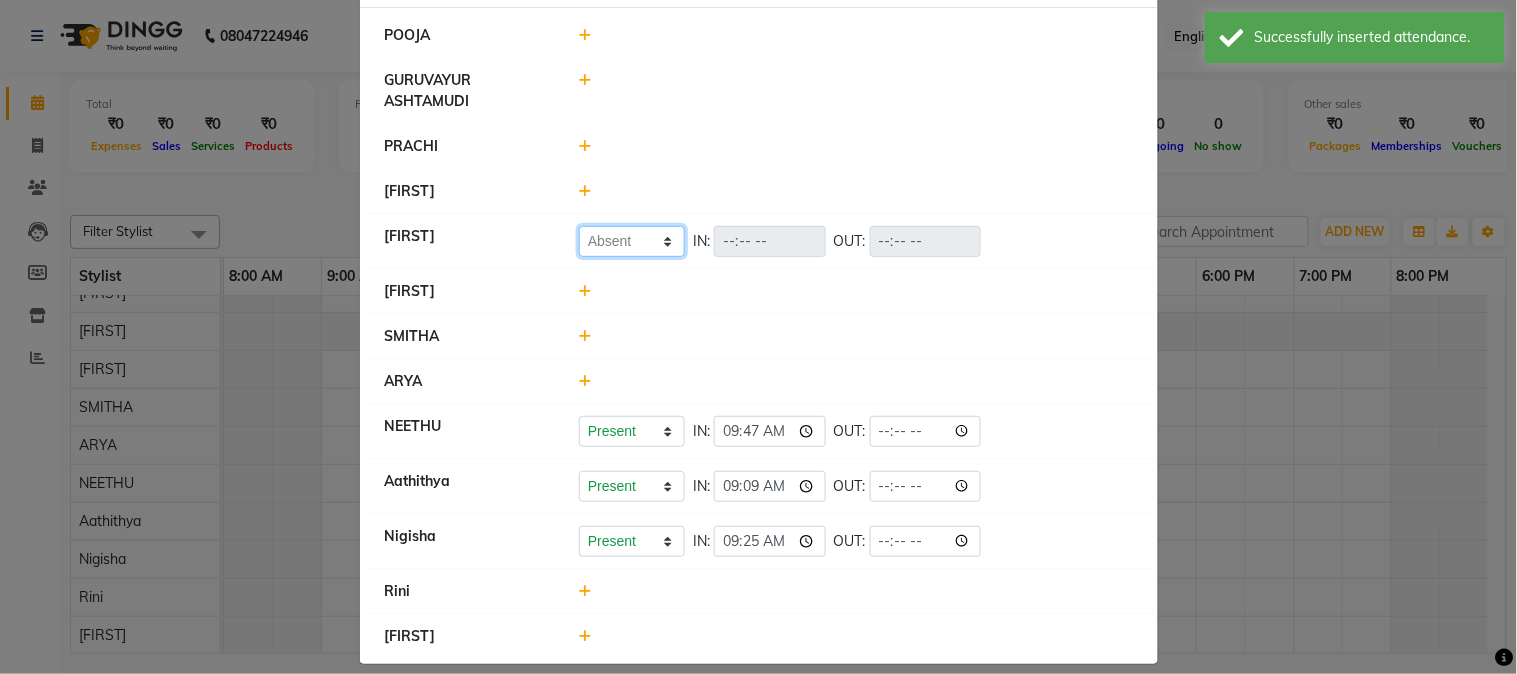 click on "Present   Absent   Late   Half Day   Weekly Off" 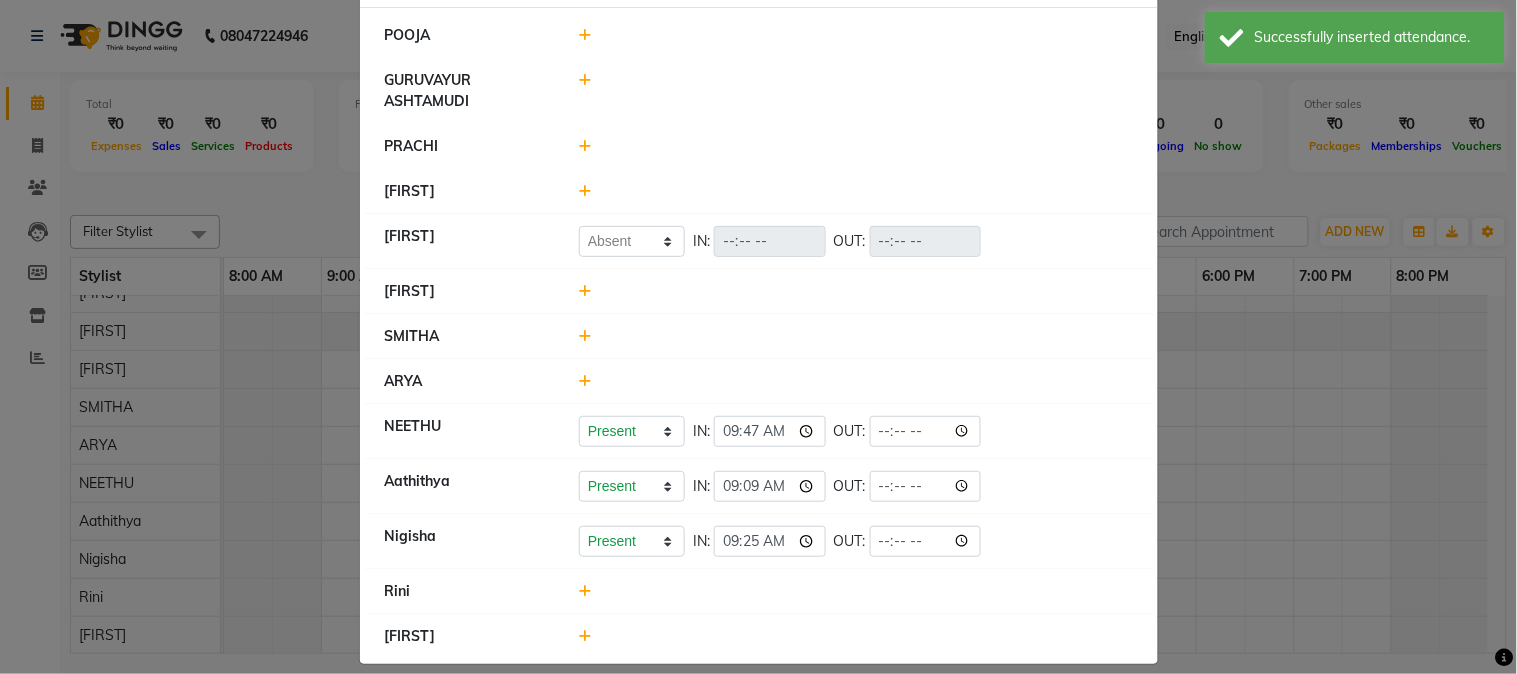 select on "A" 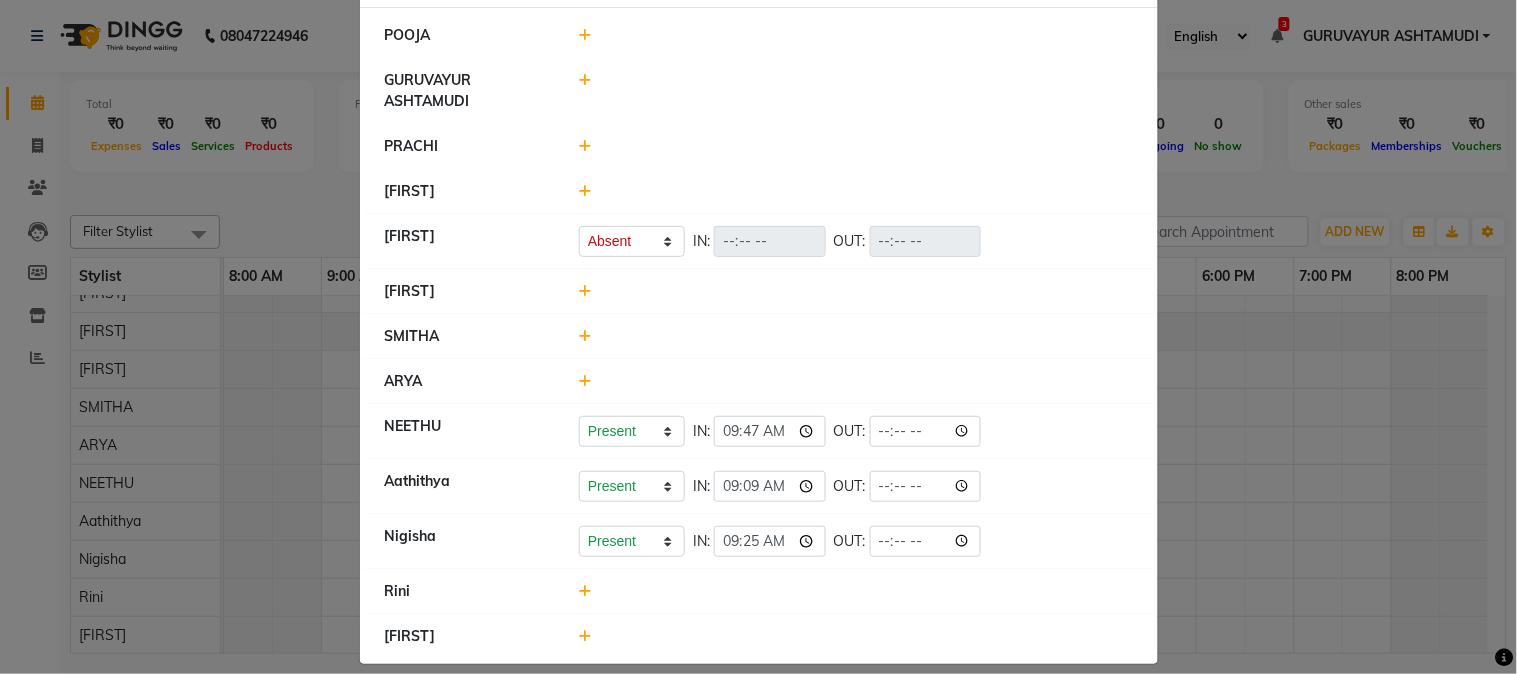 click 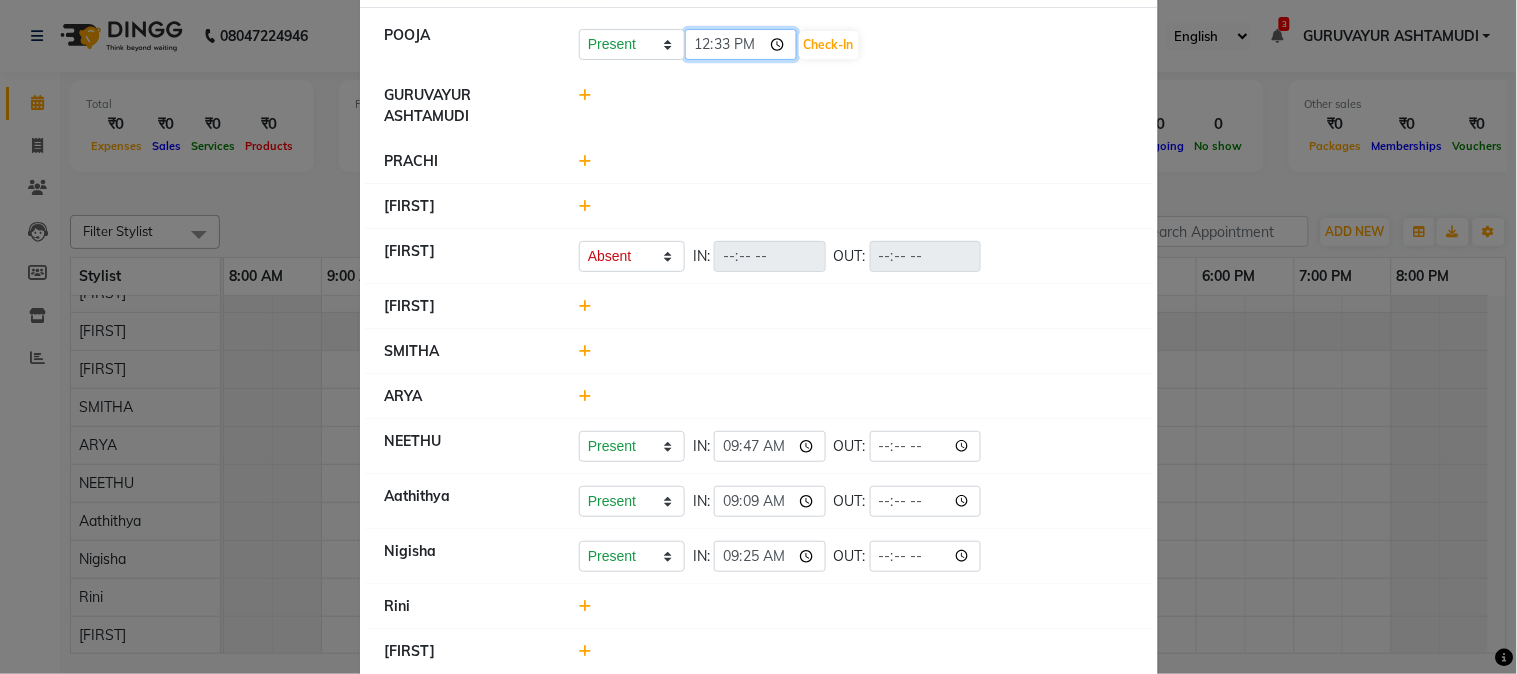 click on "12:33" 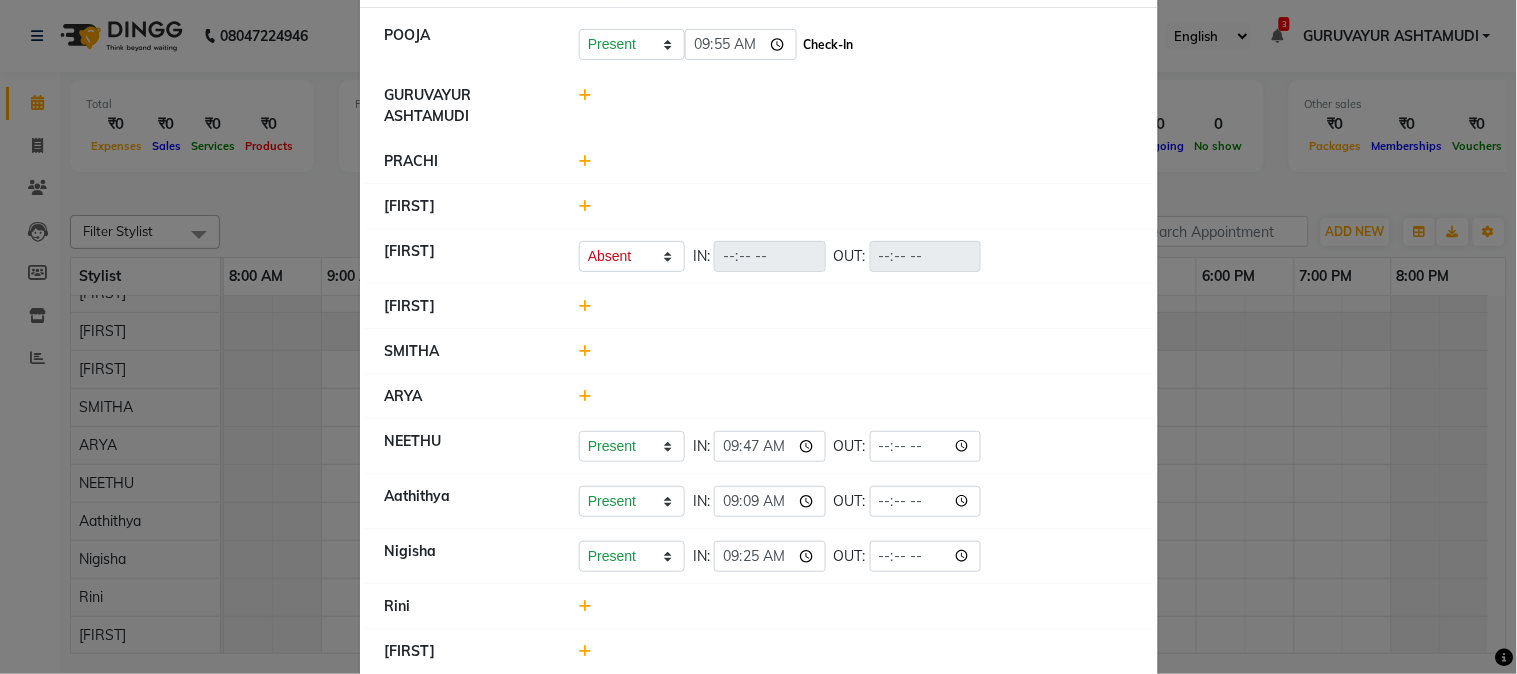 type on "09:55" 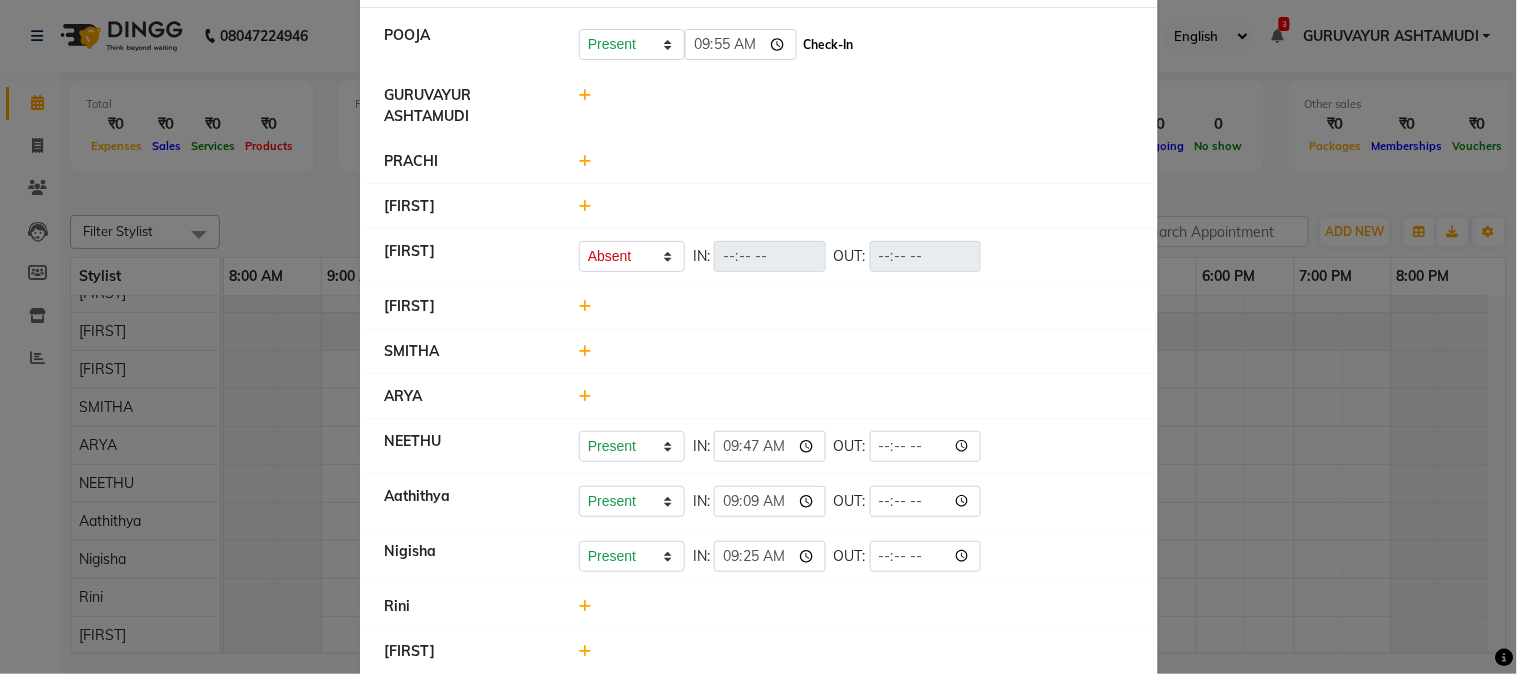 click on "Check-In" 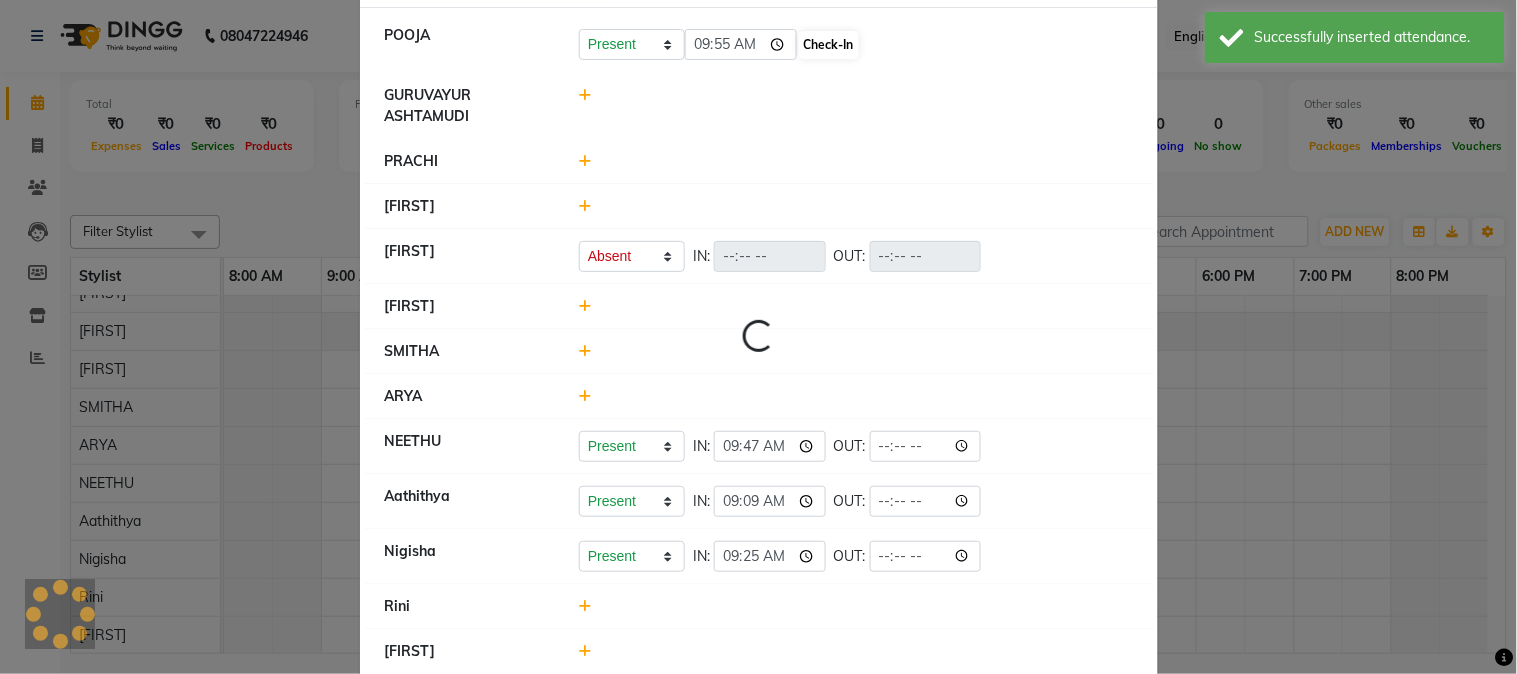 select on "A" 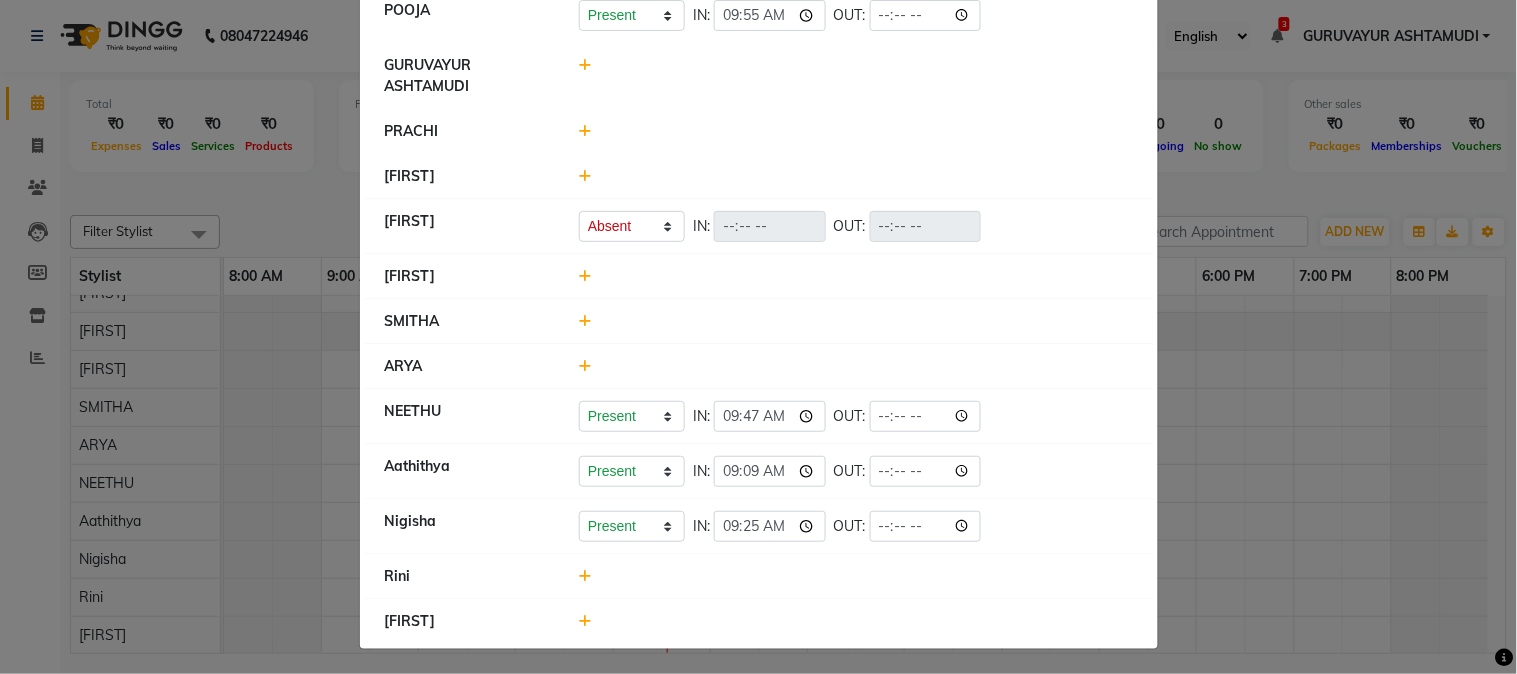 scroll, scrollTop: 92, scrollLeft: 0, axis: vertical 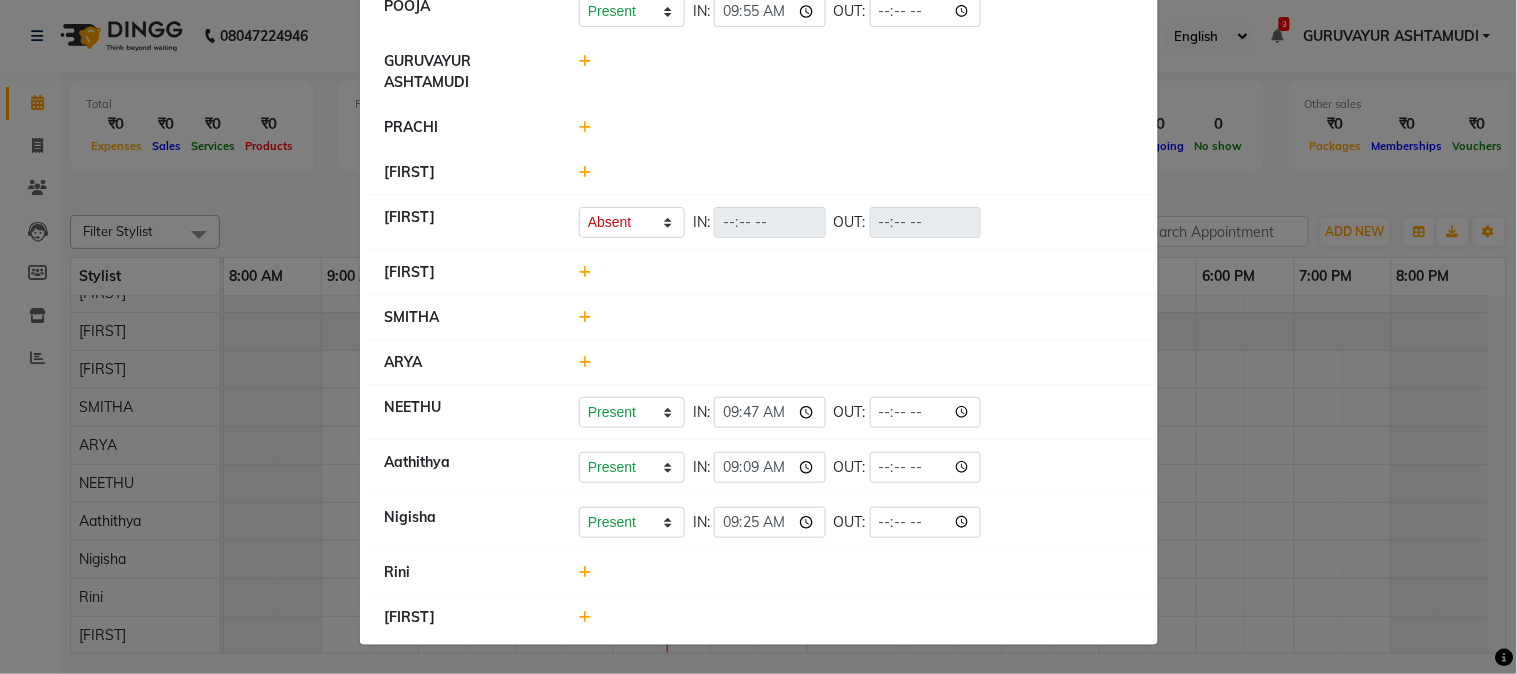 click 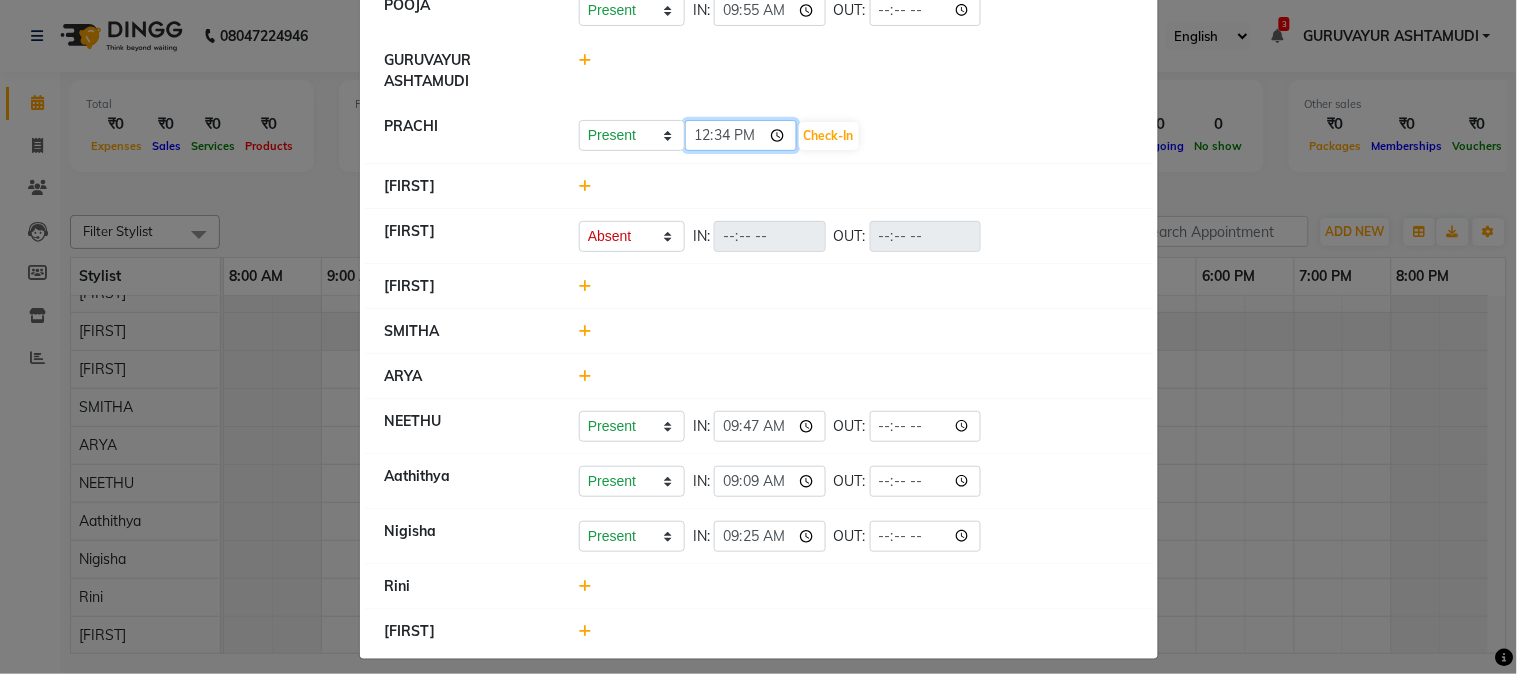 click on "12:34" 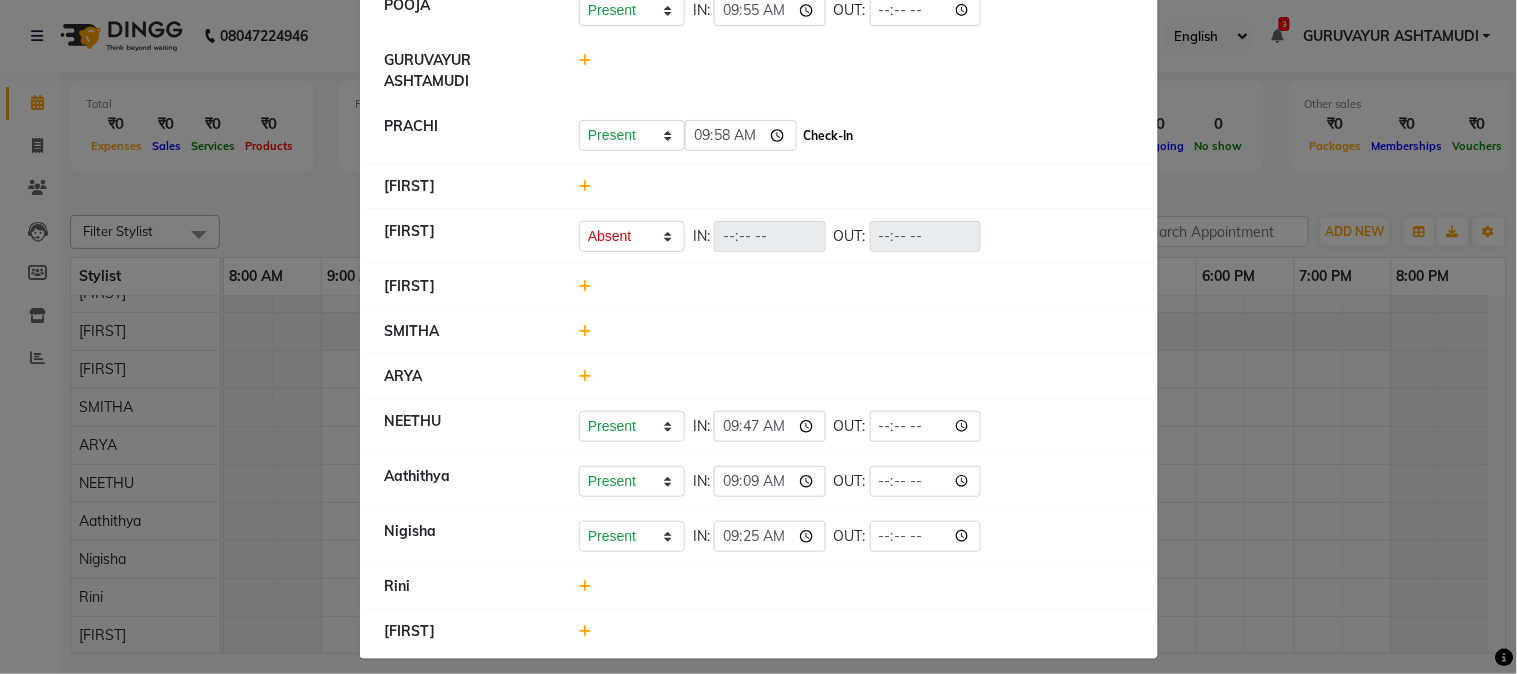 type on "09:58" 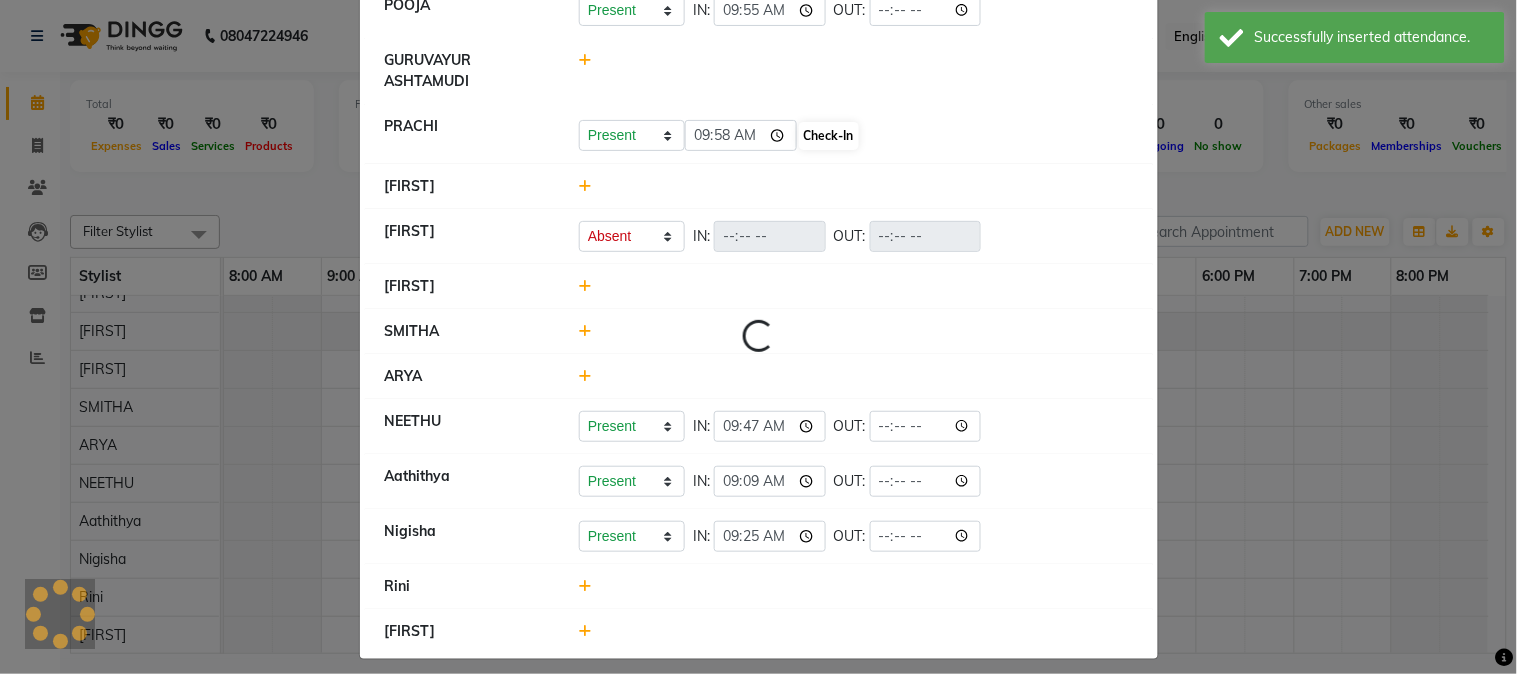 select on "A" 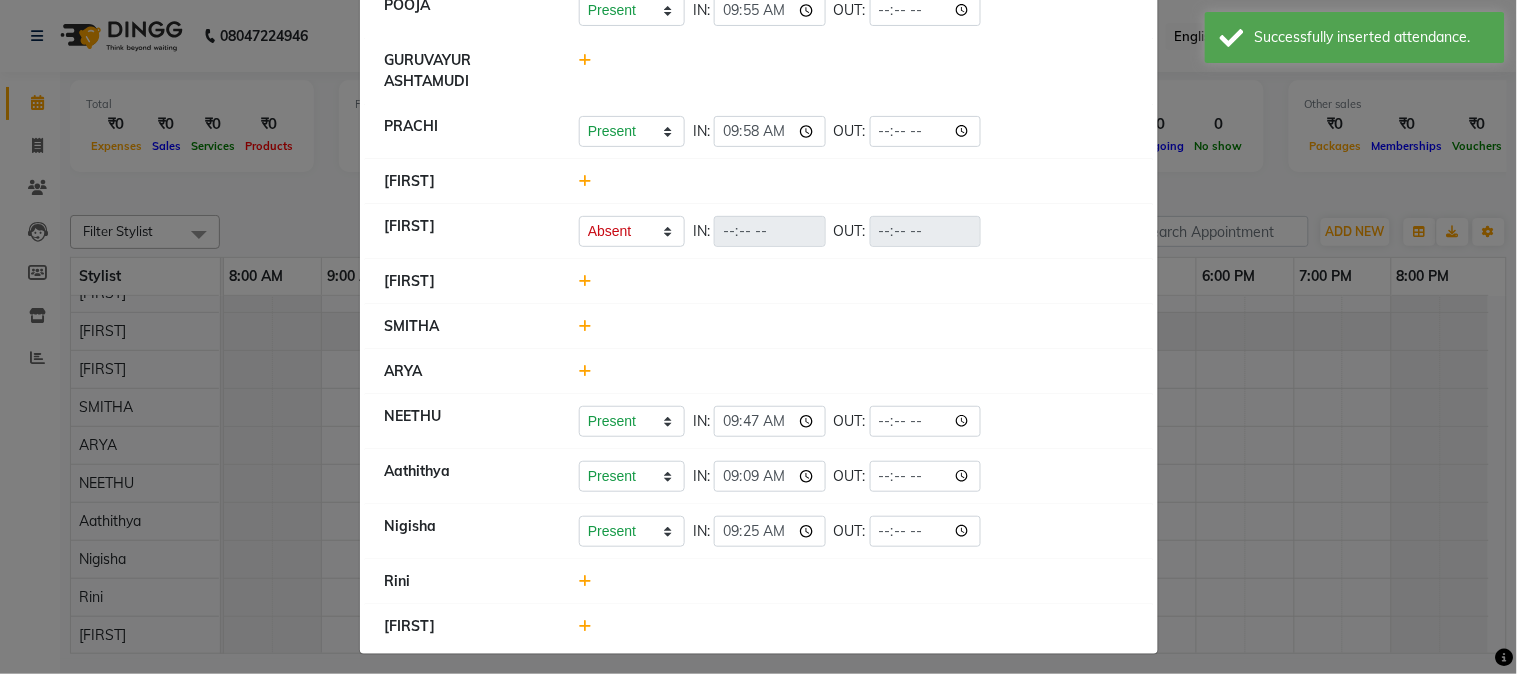 click 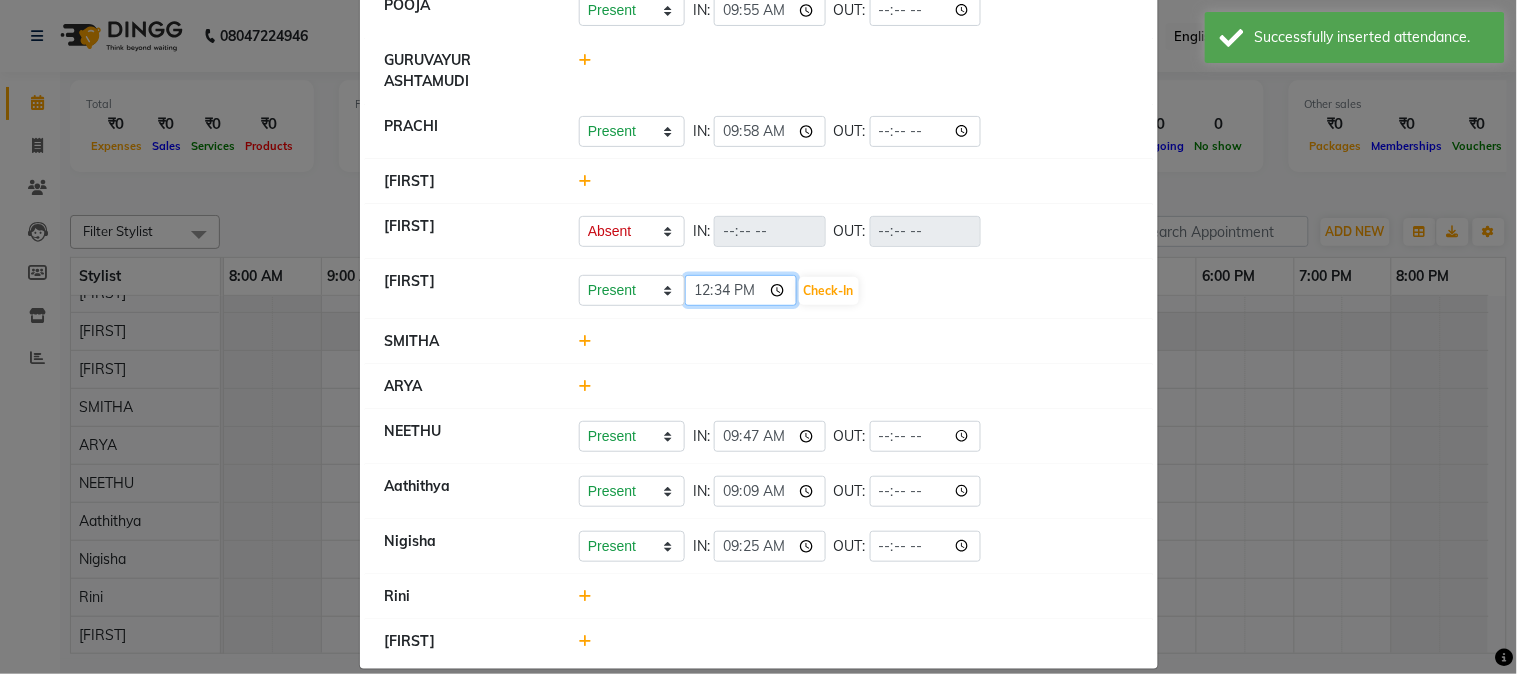 click on "12:34" 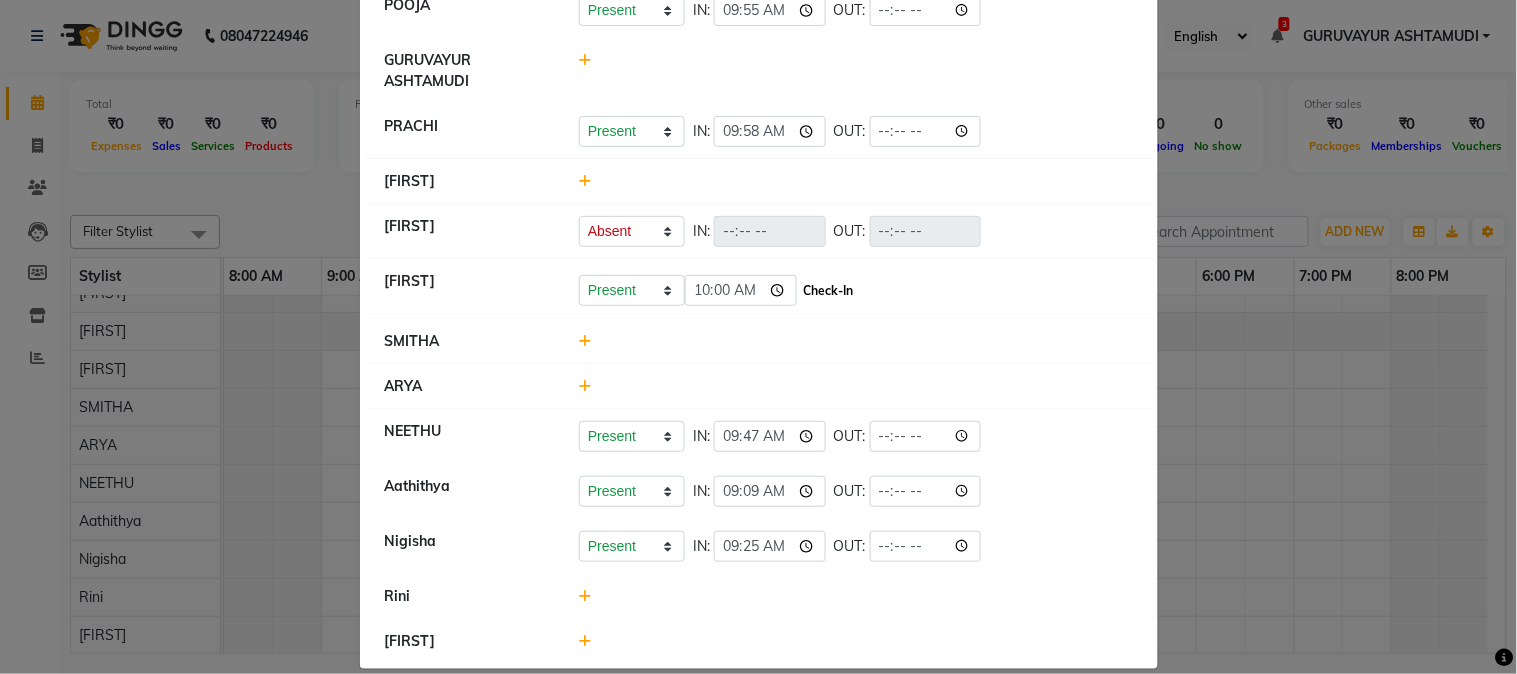 type on "10:00" 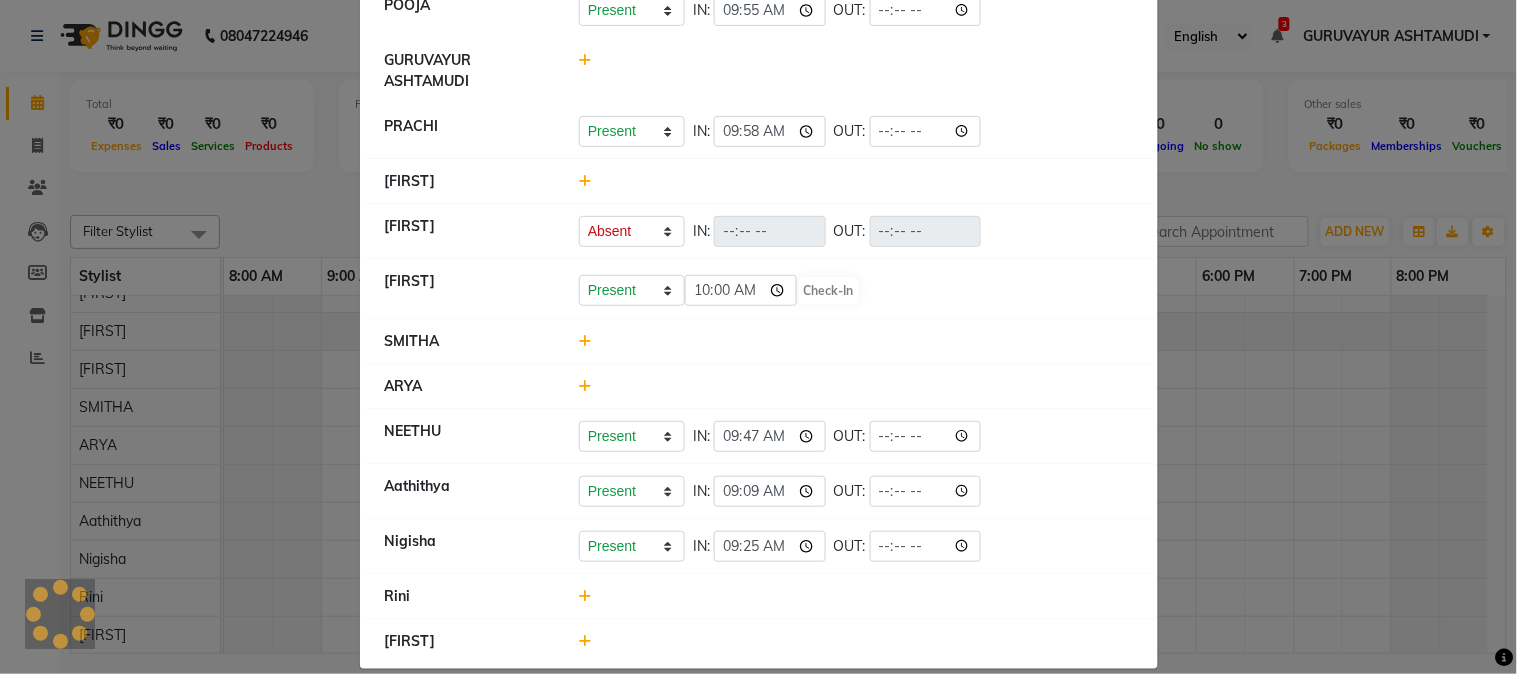 select on "A" 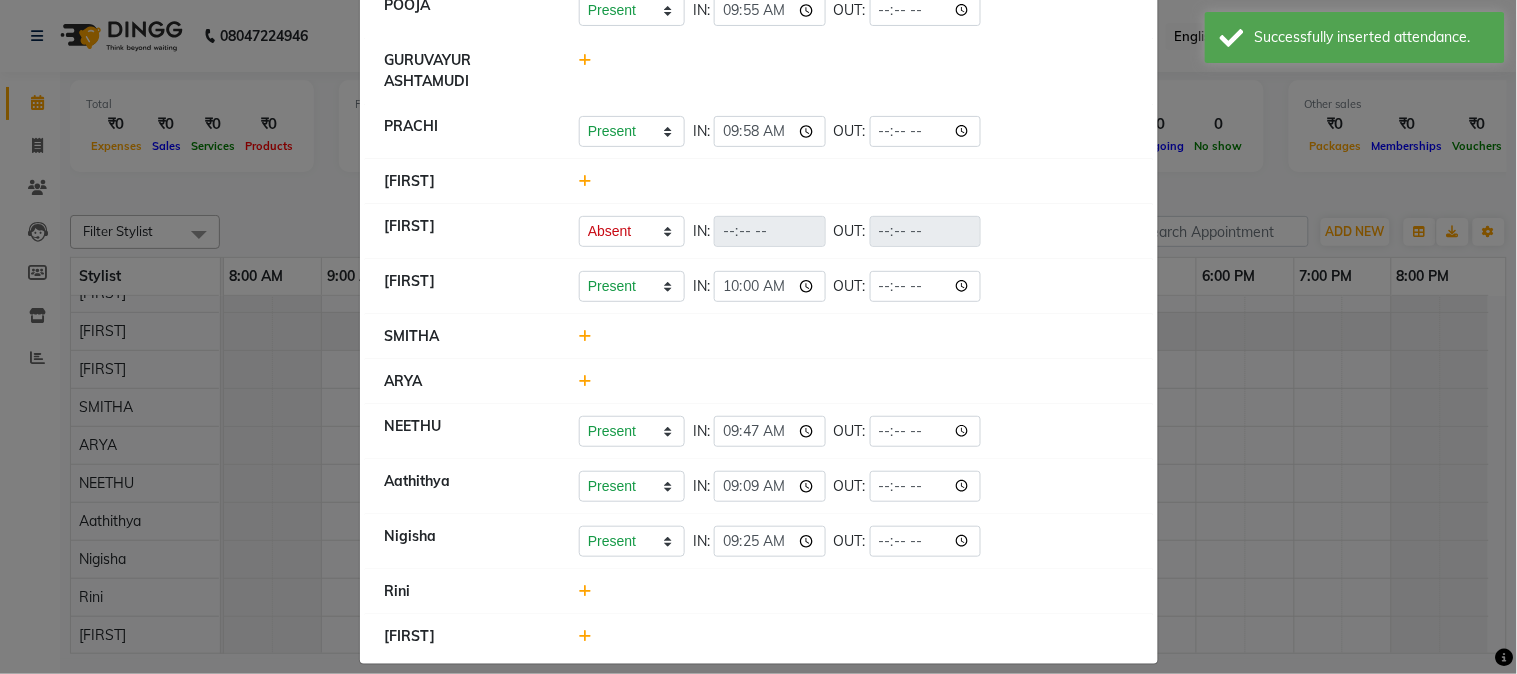 click 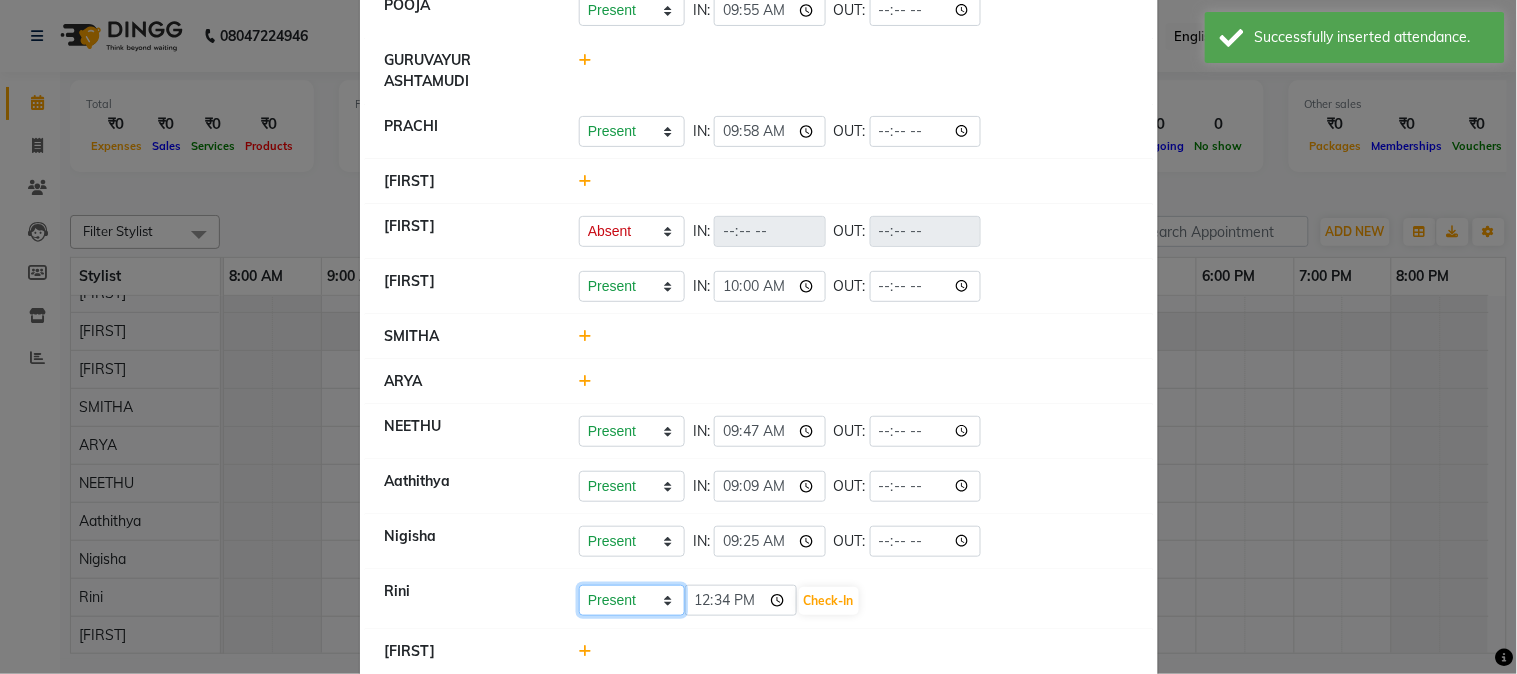 drag, startPoint x: 658, startPoint y: 602, endPoint x: 661, endPoint y: 588, distance: 14.3178215 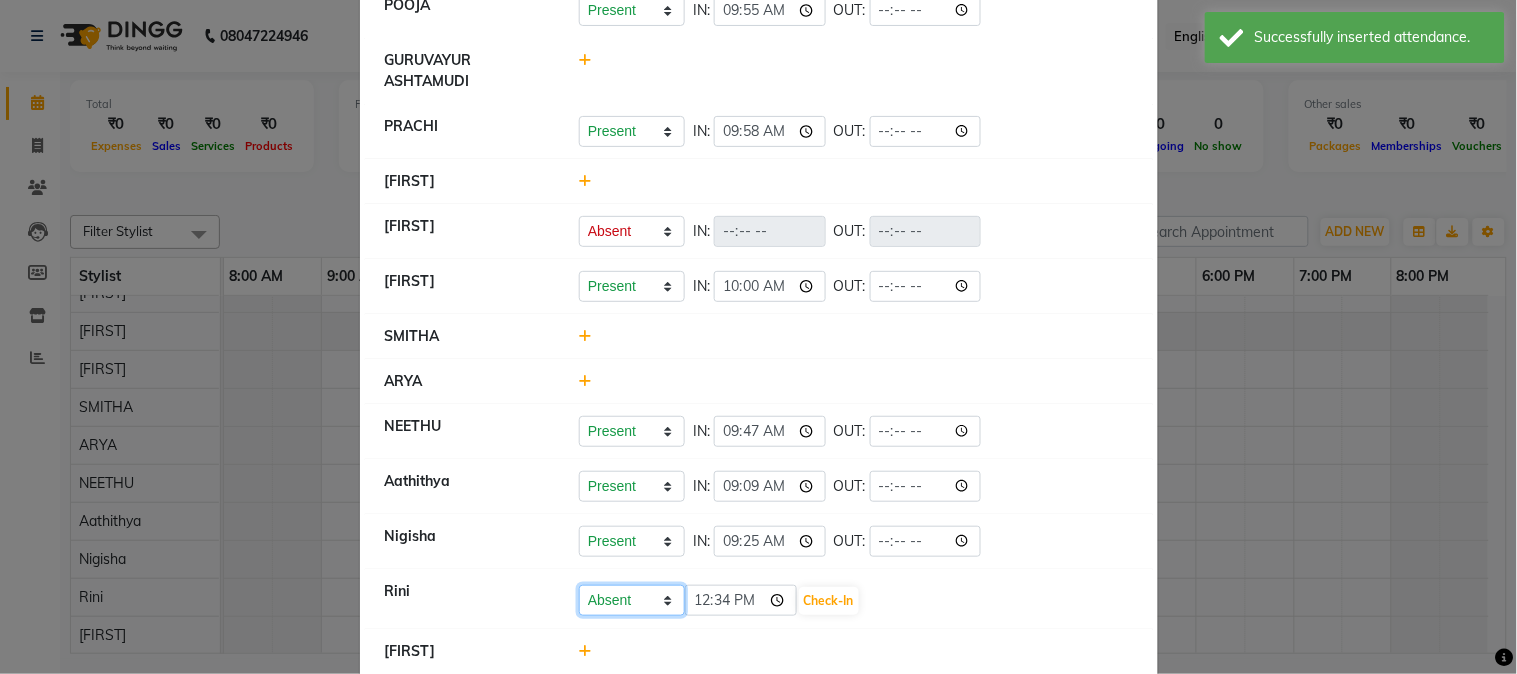click on "Present Absent Late Half Day Weekly Off" 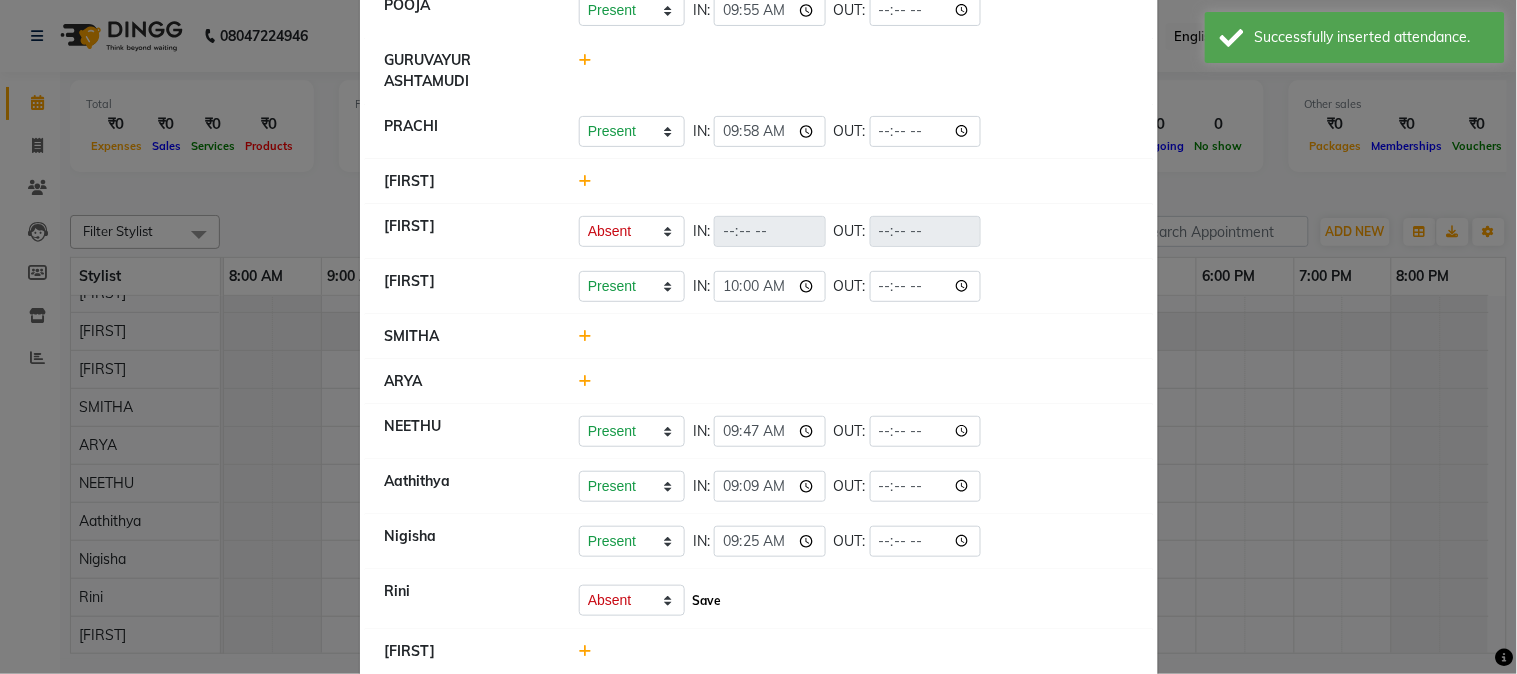 click on "Save" 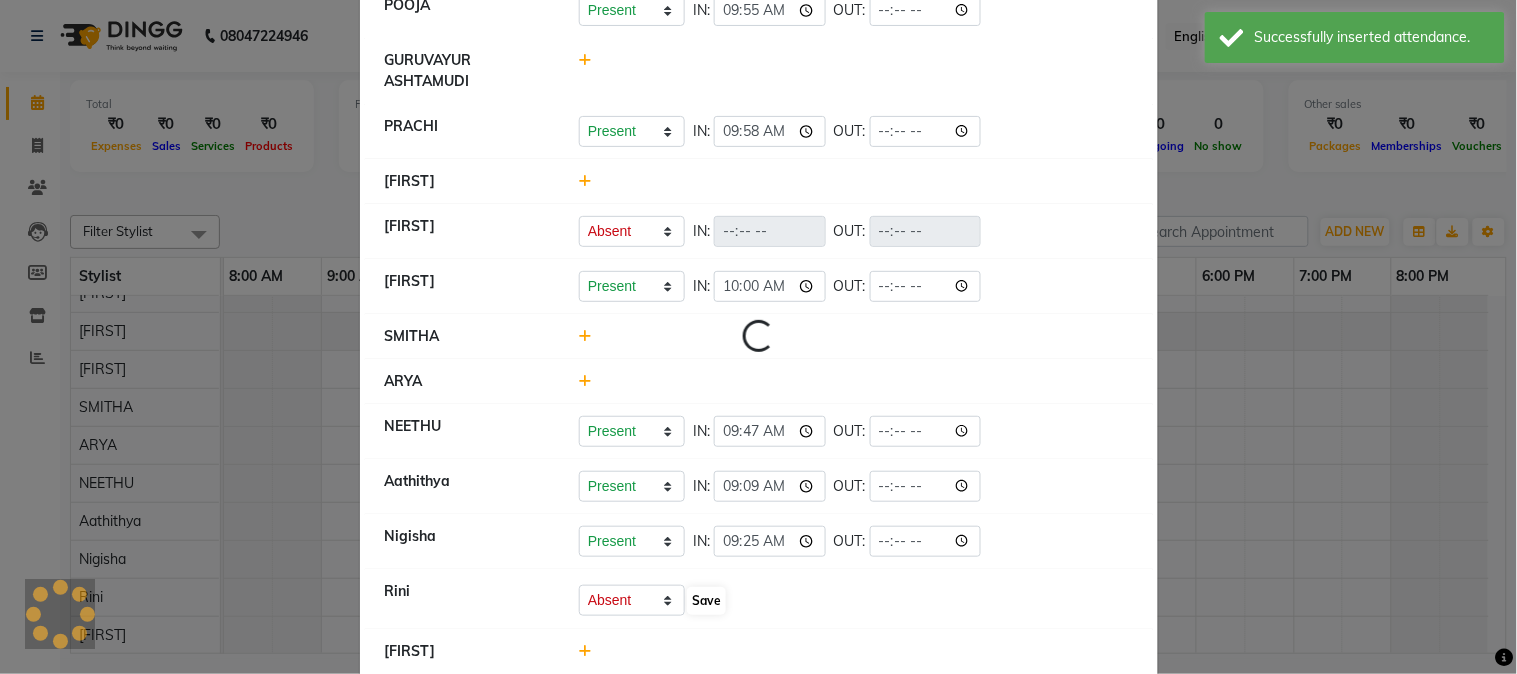 select on "A" 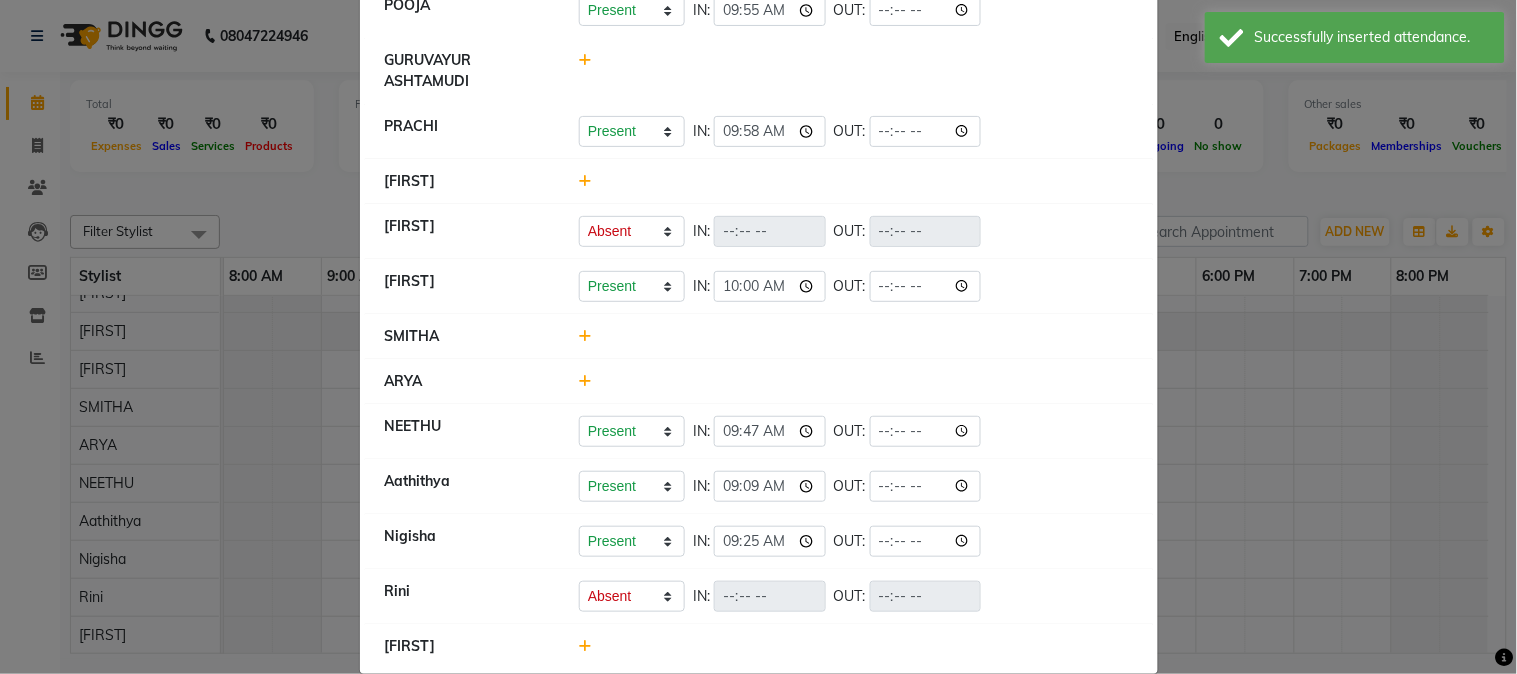 click 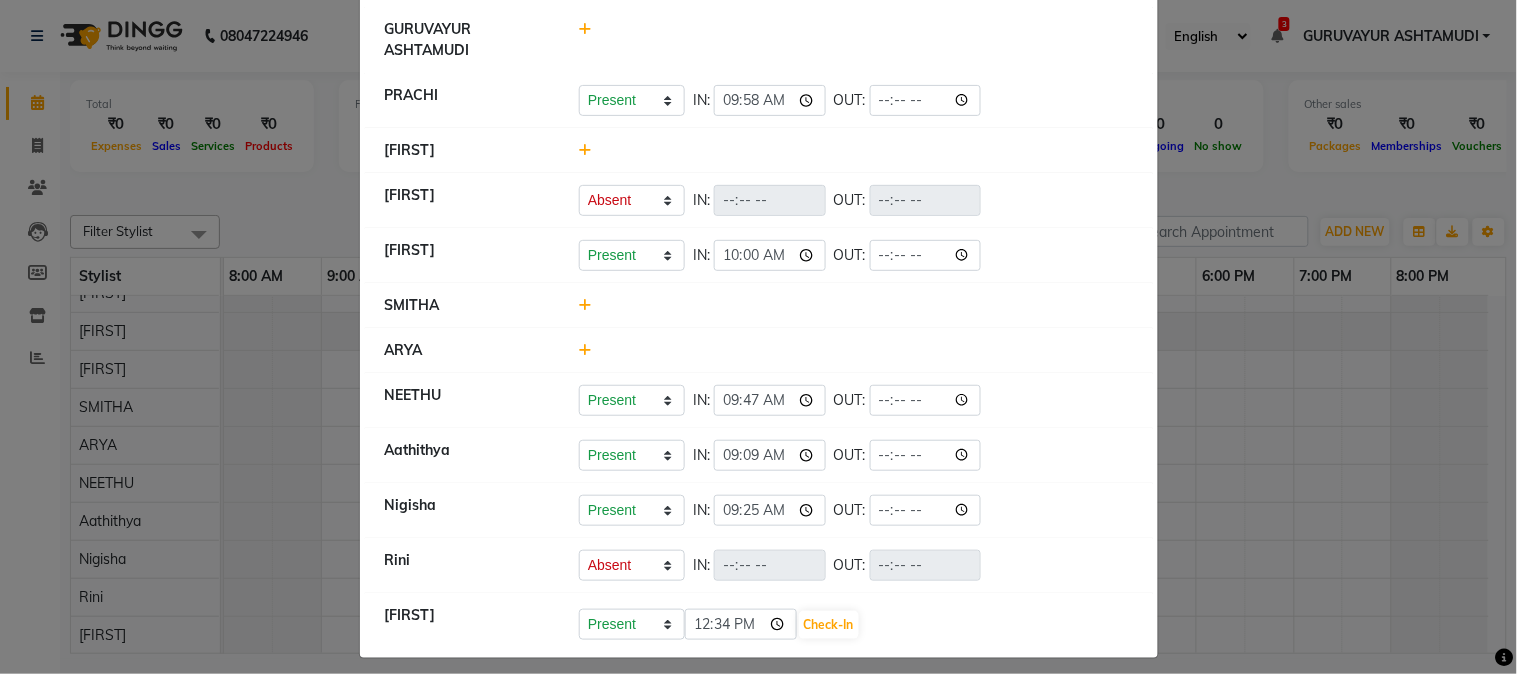 scroll, scrollTop: 136, scrollLeft: 0, axis: vertical 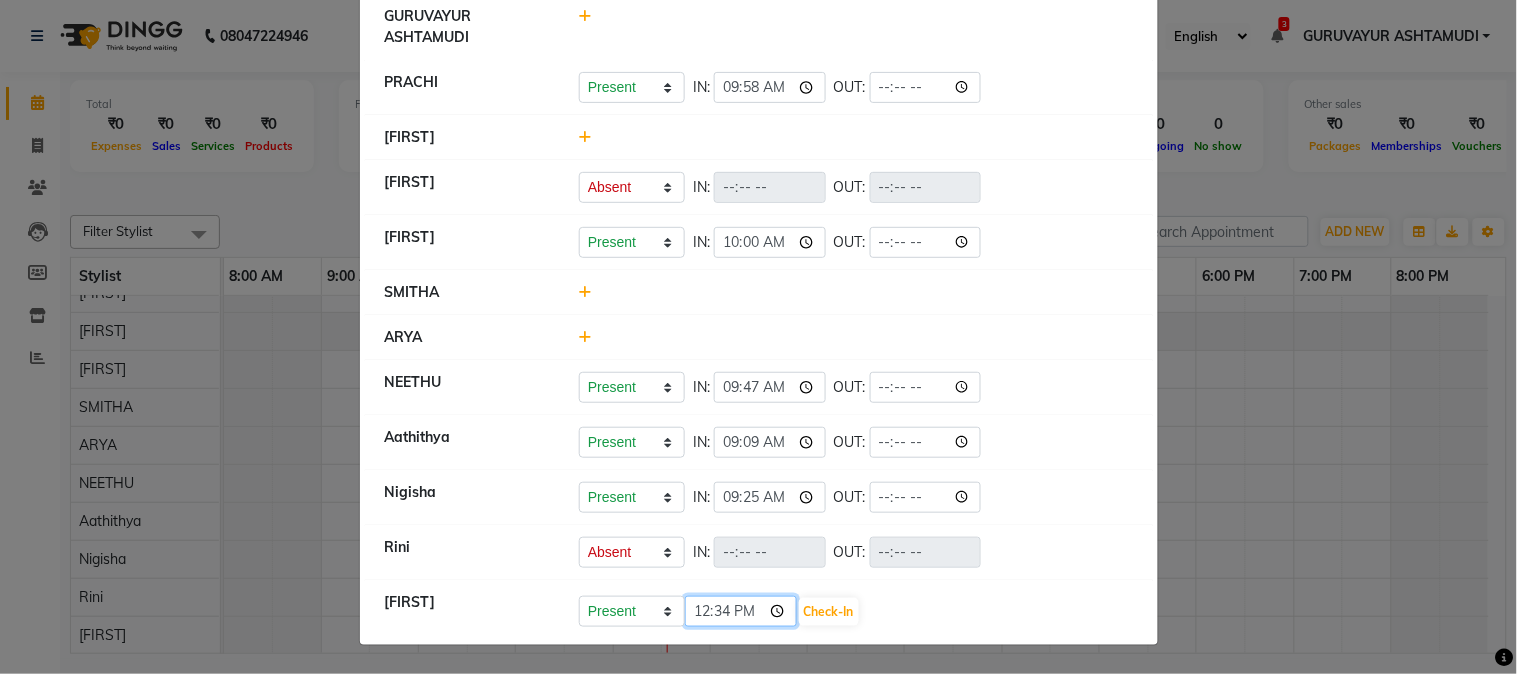 click on "12:34" 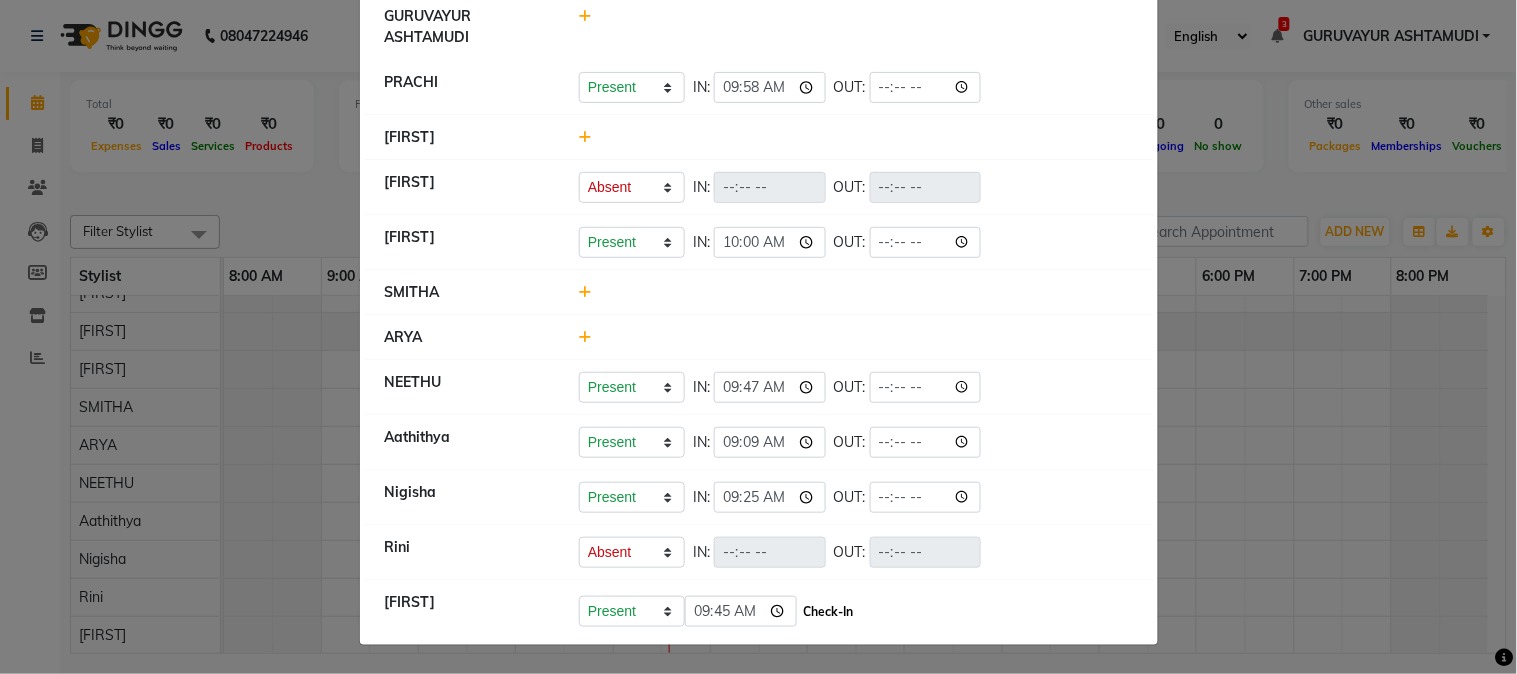 type on "09:45" 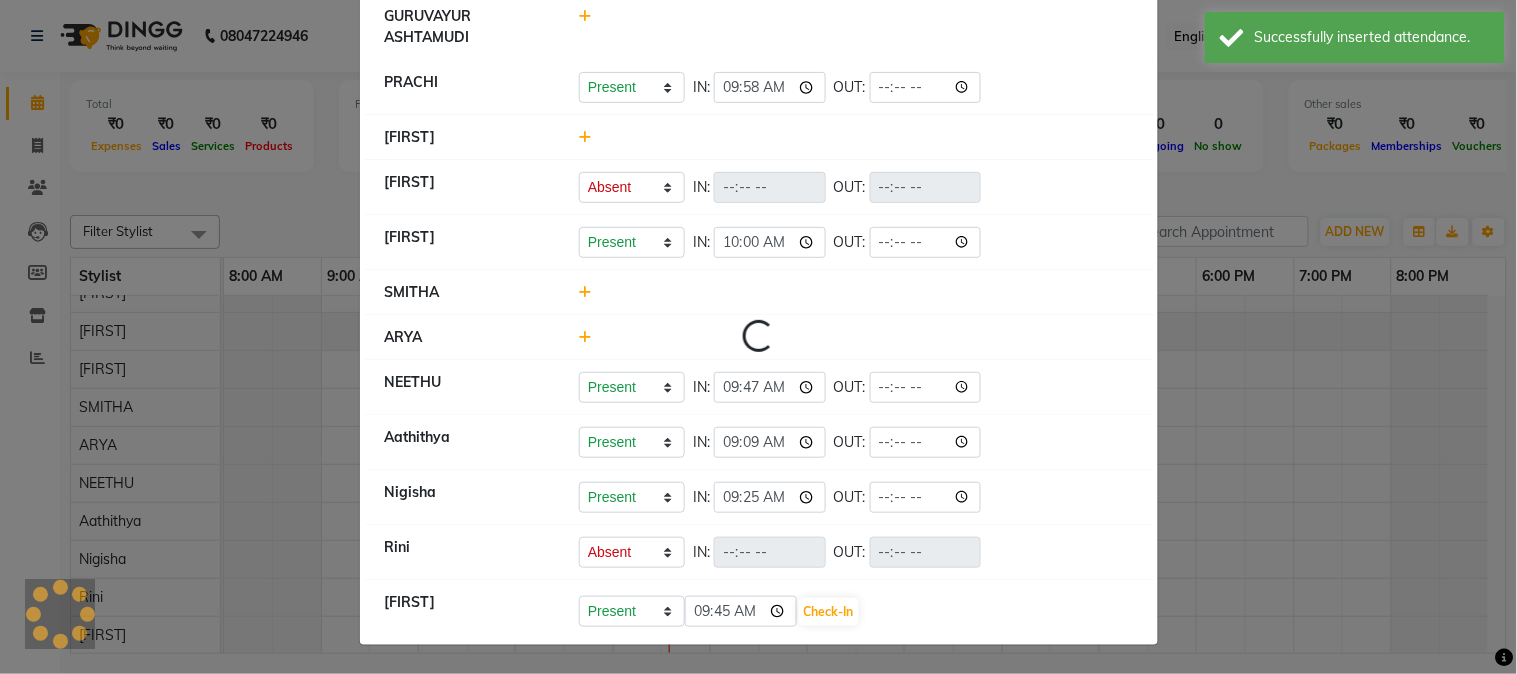 scroll, scrollTop: 132, scrollLeft: 0, axis: vertical 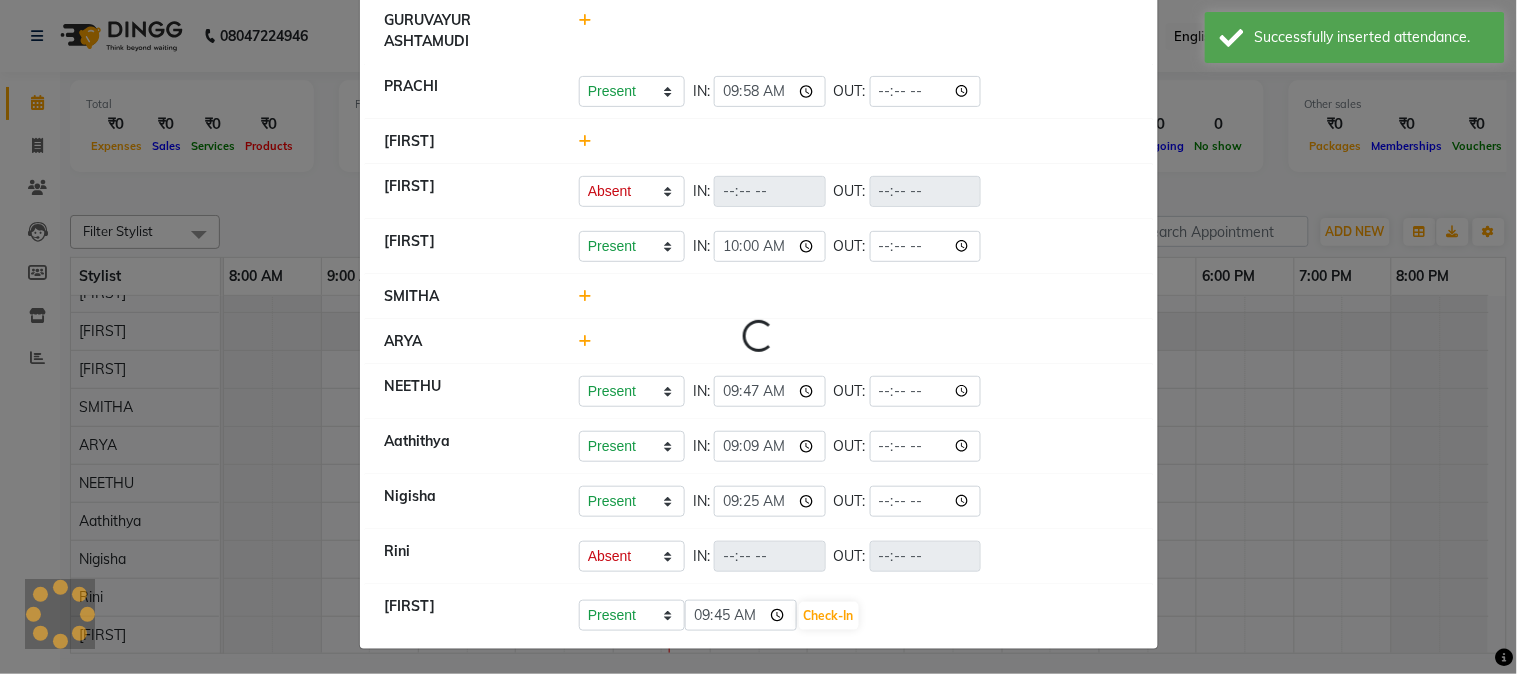 select on "A" 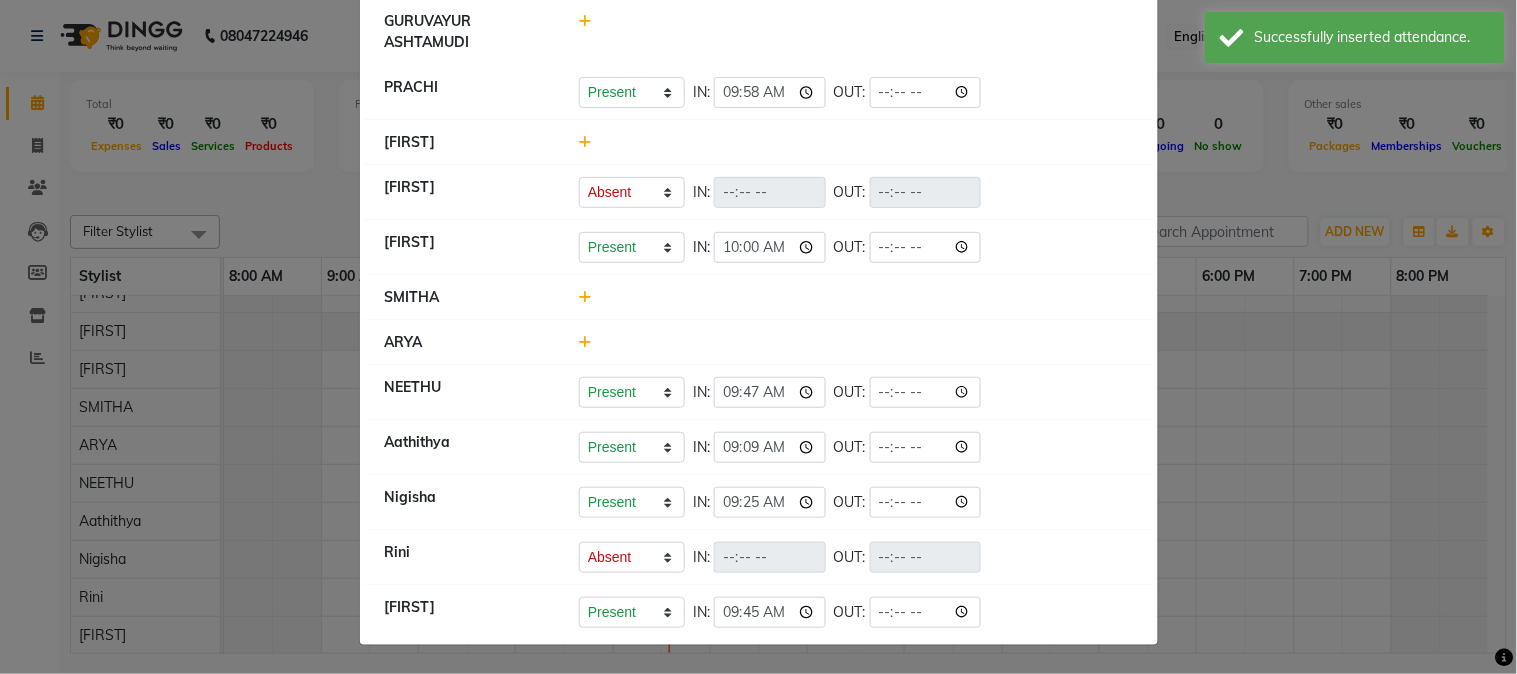 click 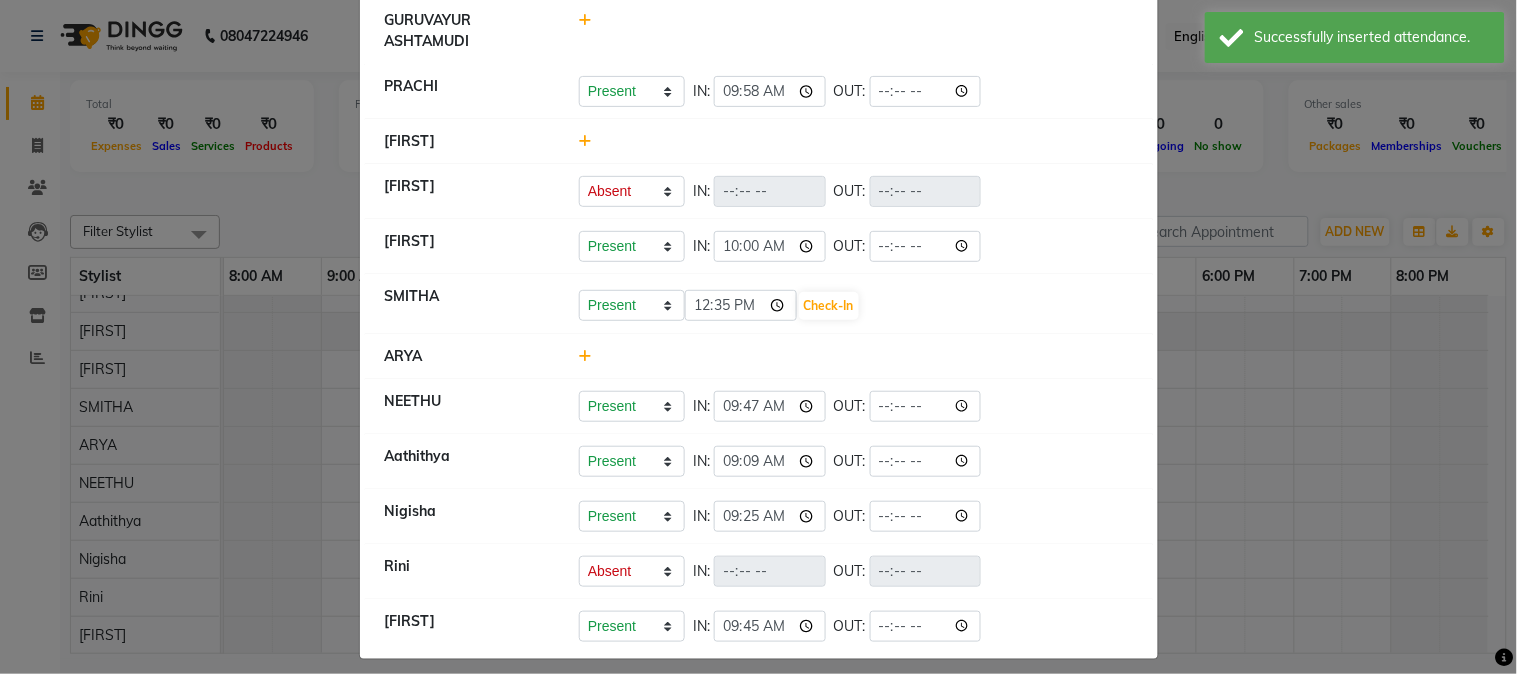 scroll, scrollTop: 136, scrollLeft: 0, axis: vertical 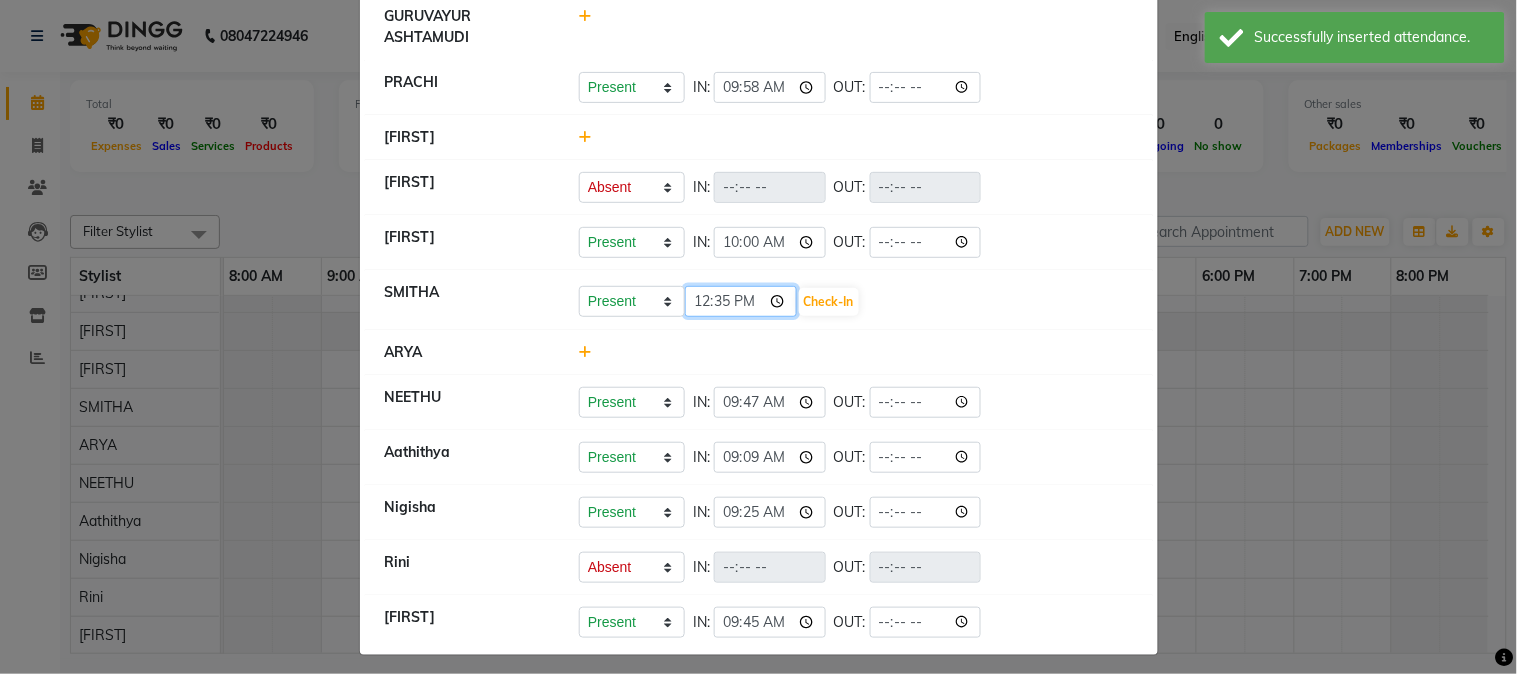 click on "12:35" 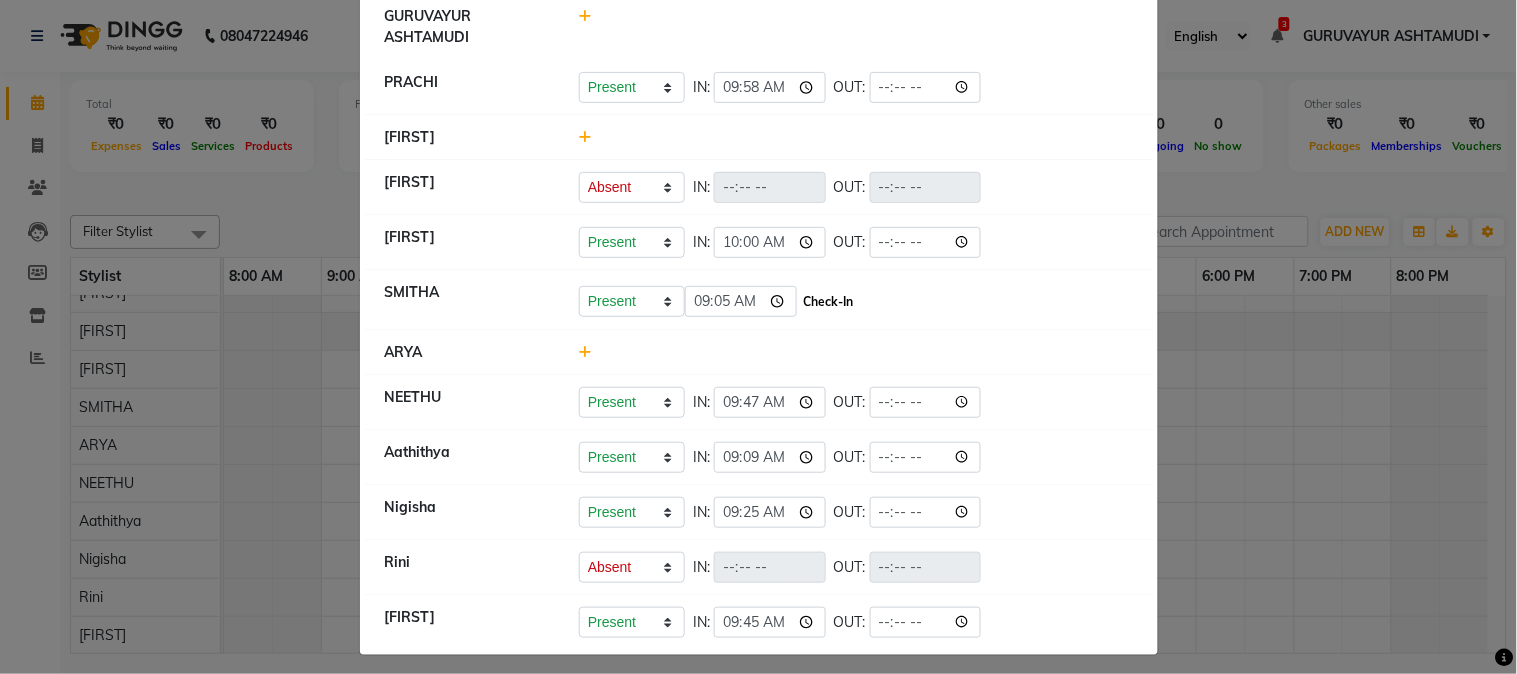 type on "09:05" 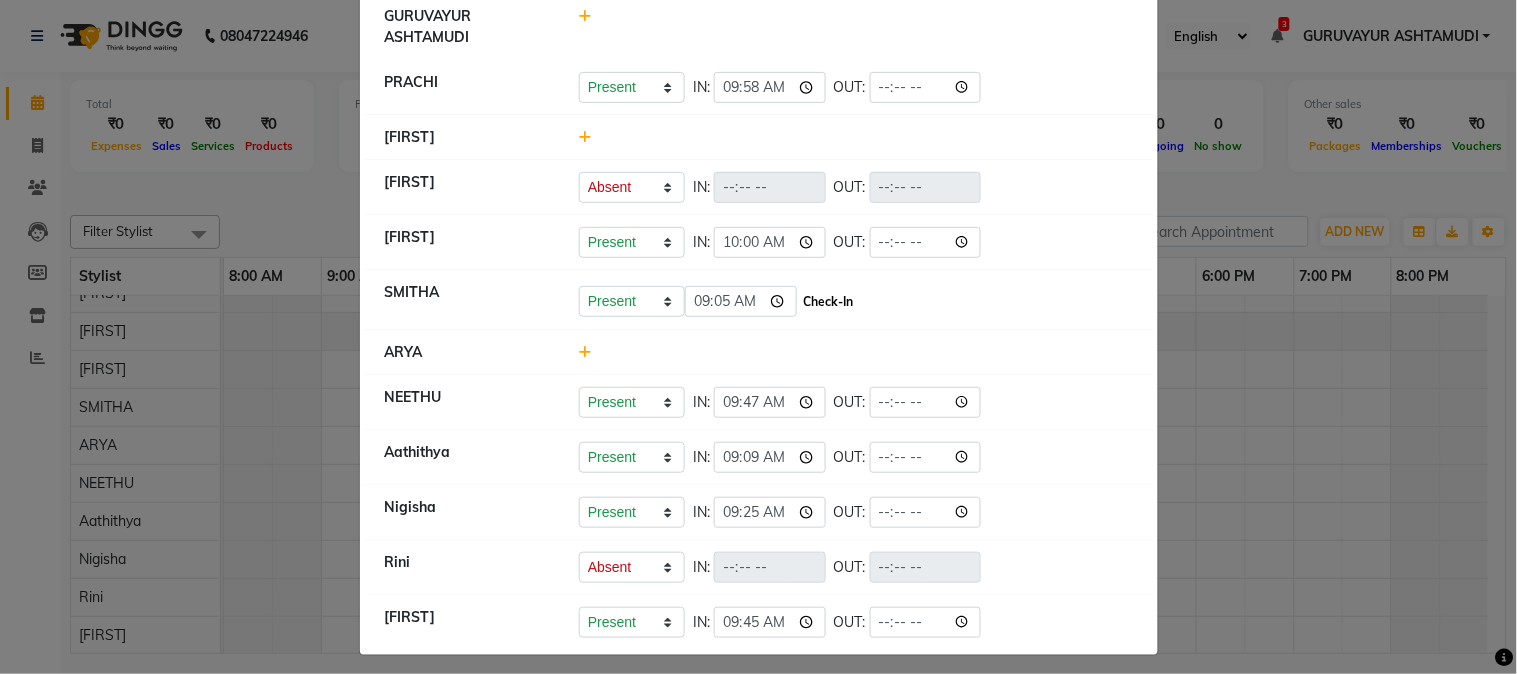 click on "Check-In" 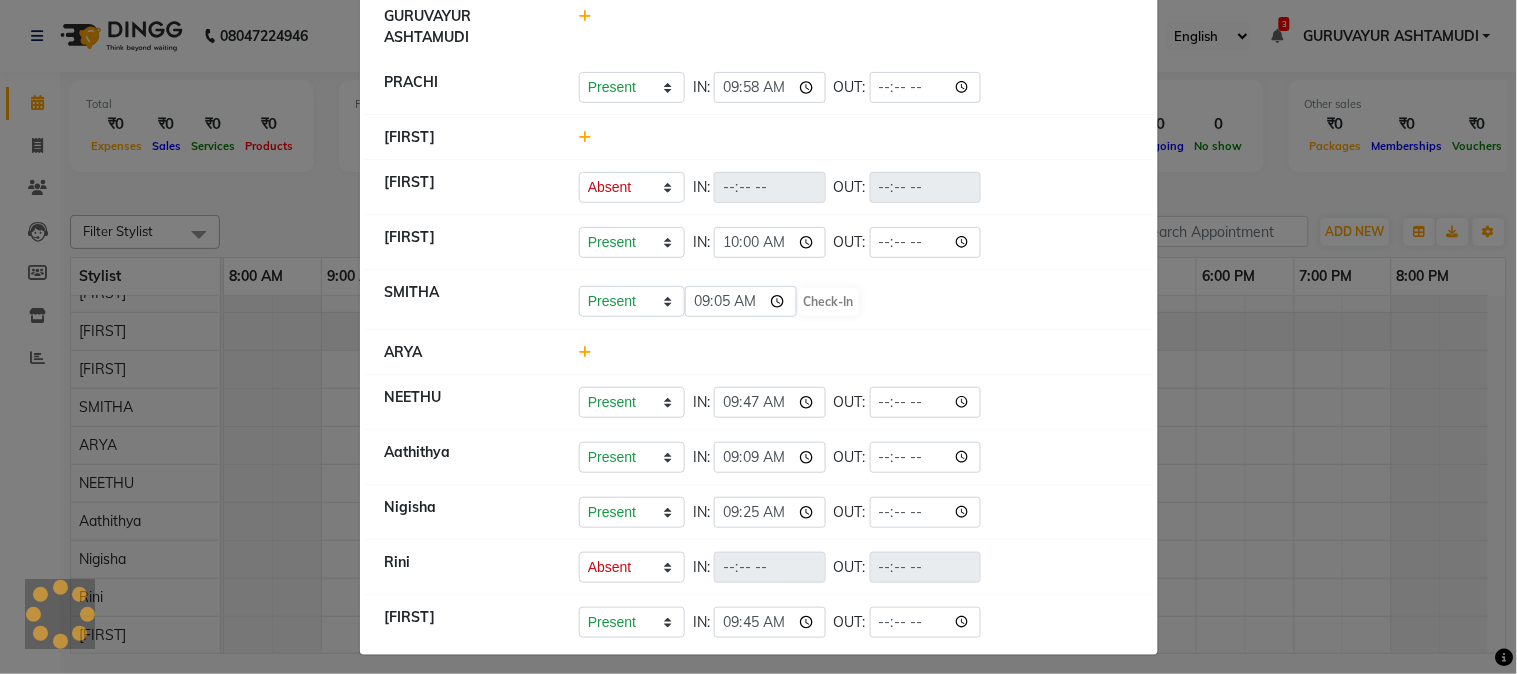 select on "A" 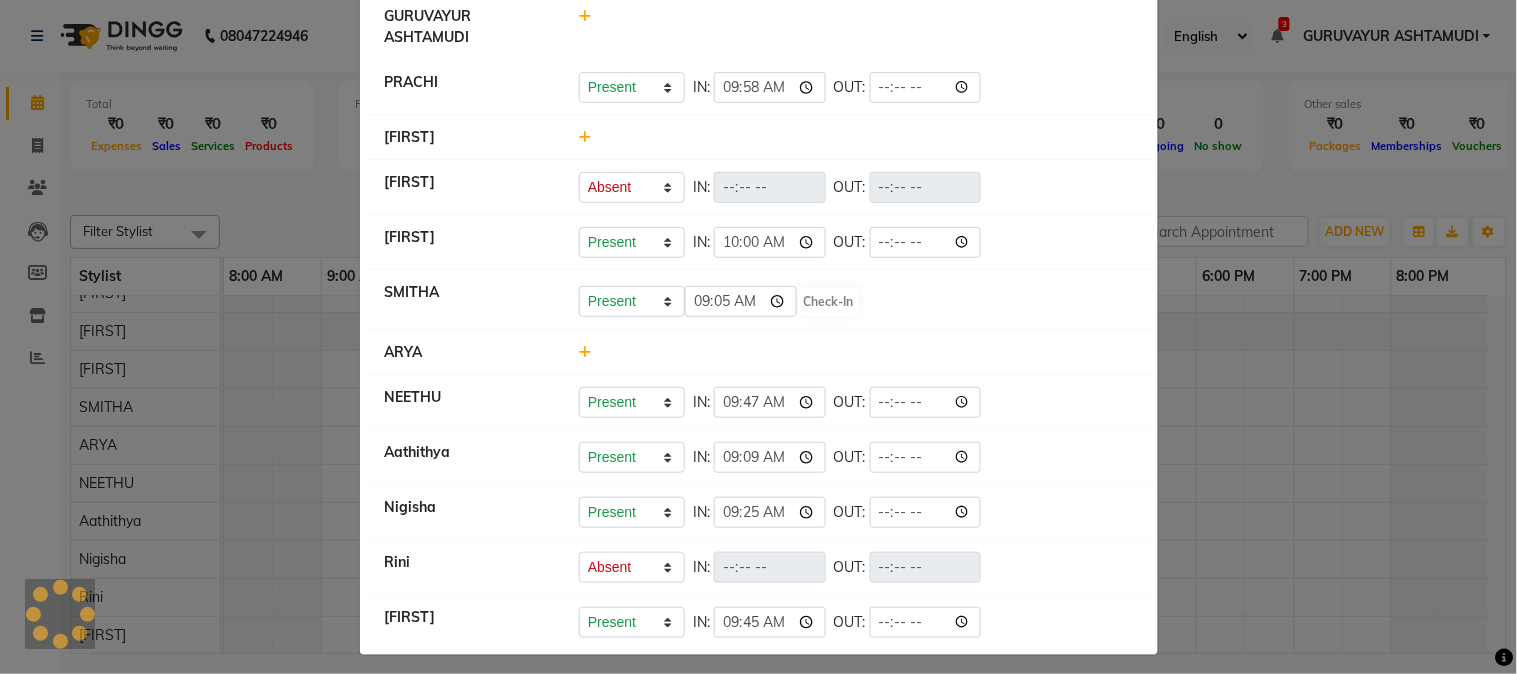 select on "A" 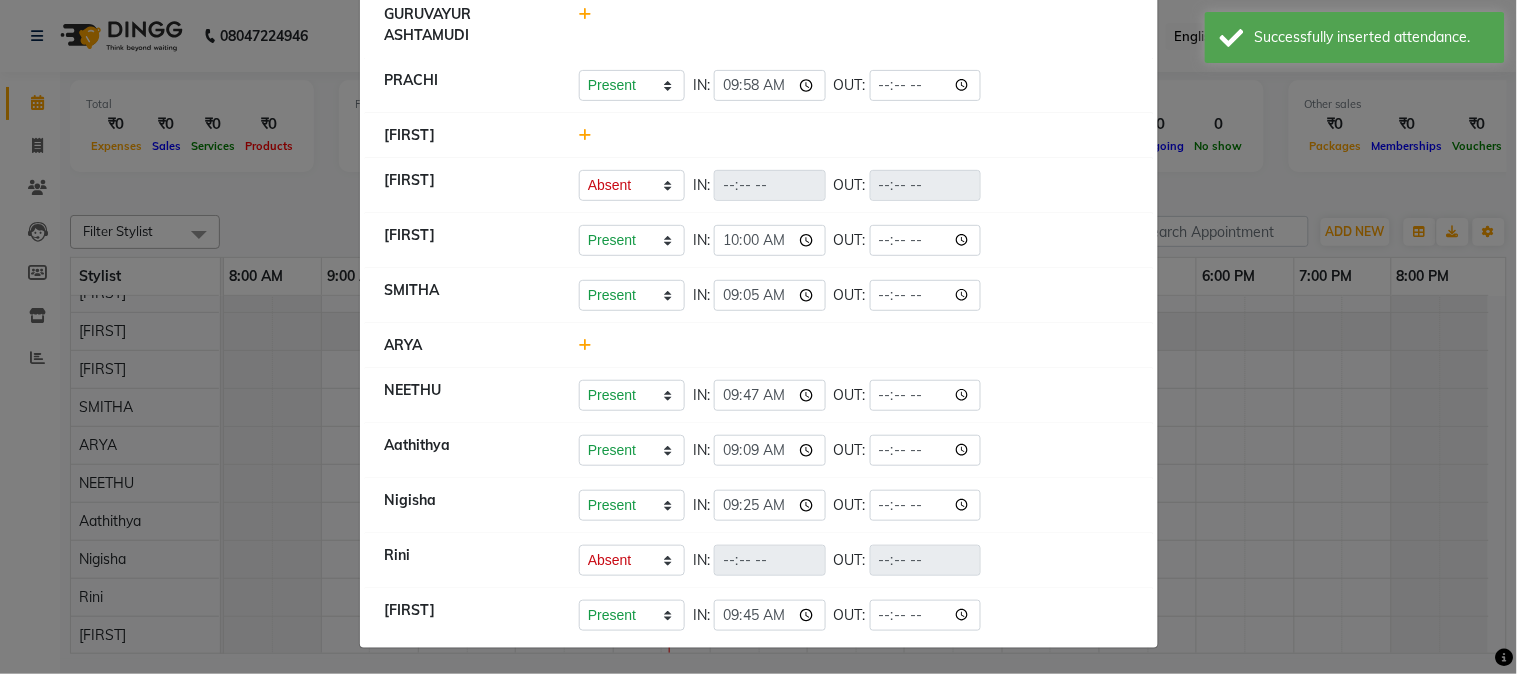 scroll, scrollTop: 142, scrollLeft: 0, axis: vertical 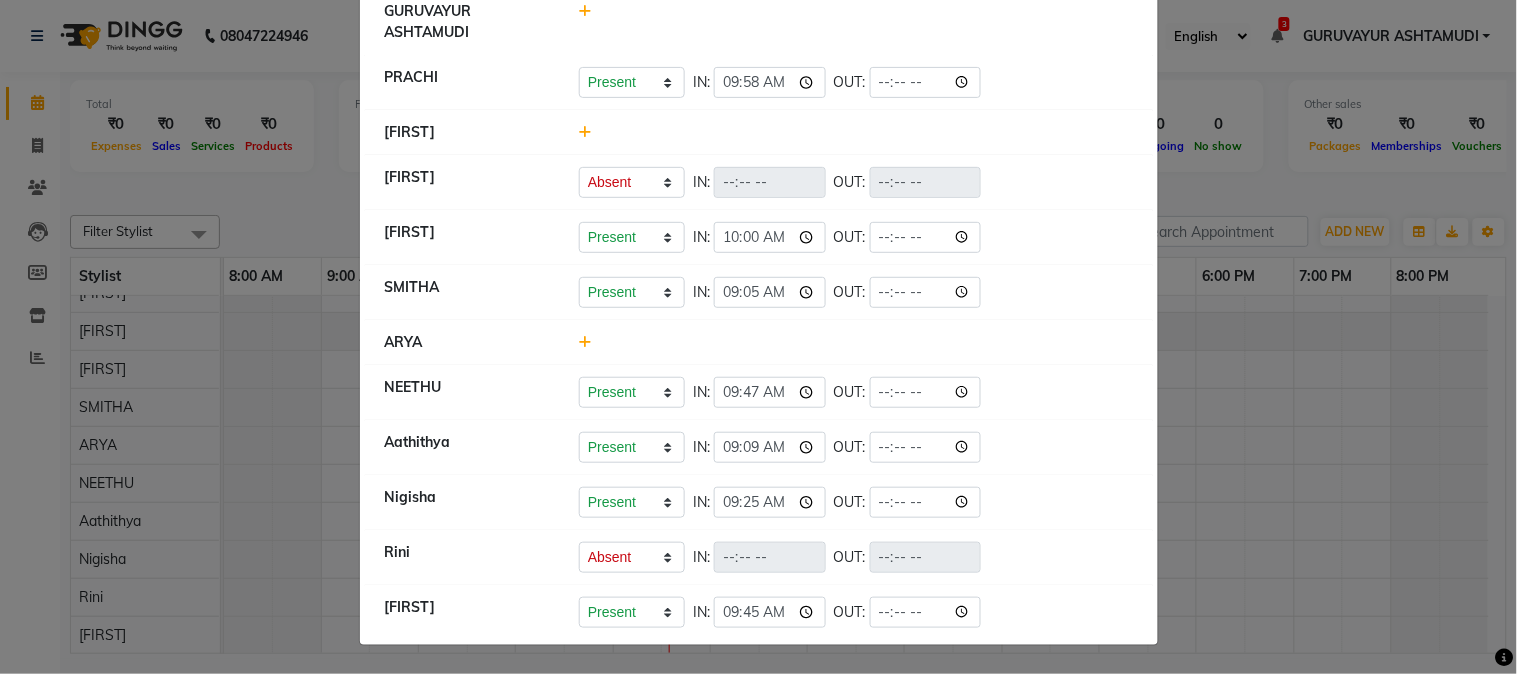 click 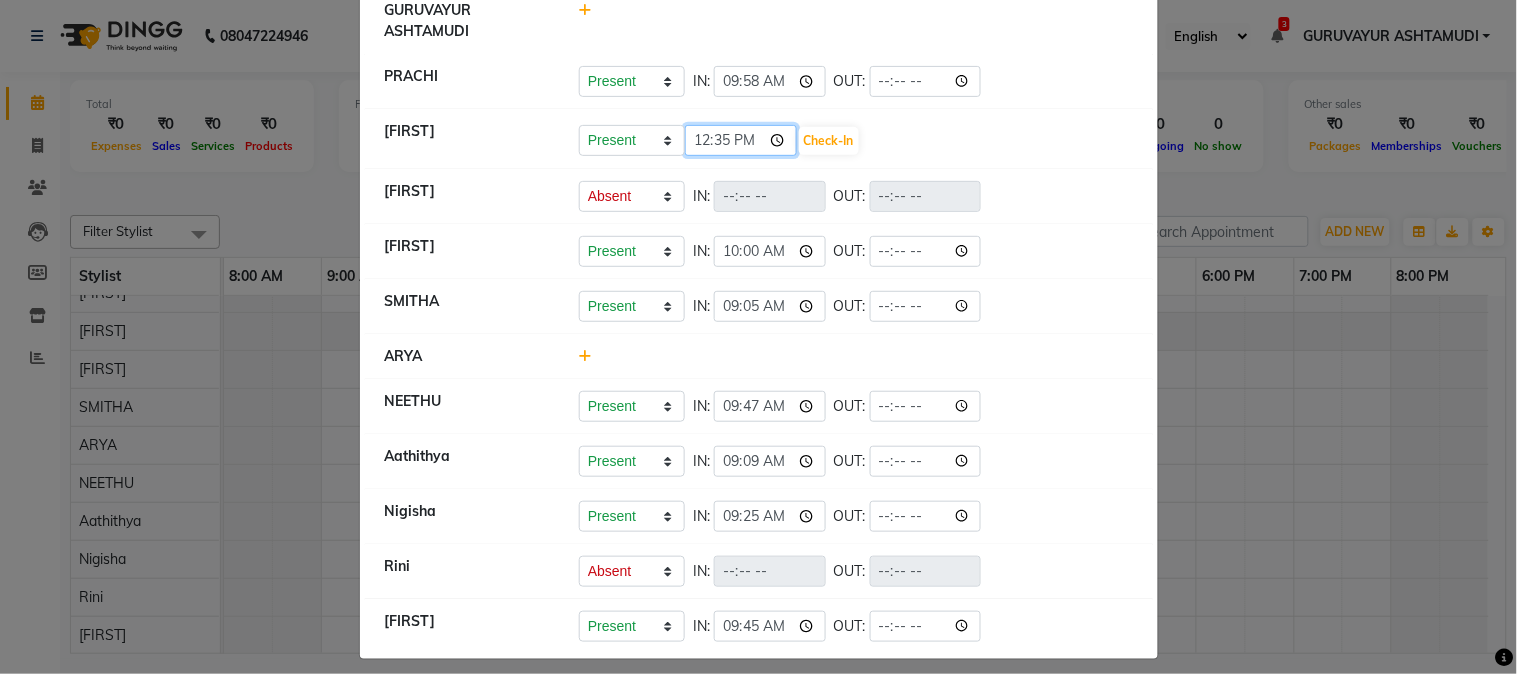 click on "12:35" 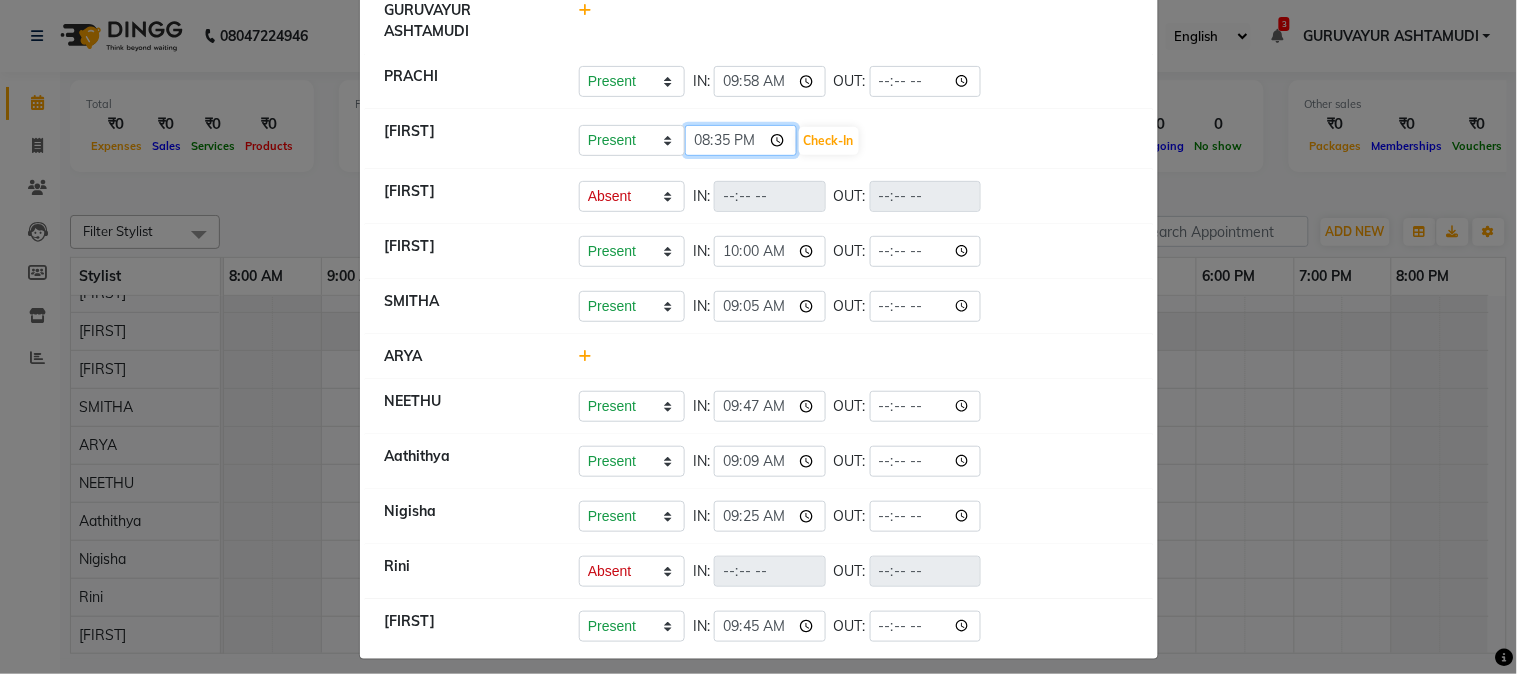 click on "20:35" 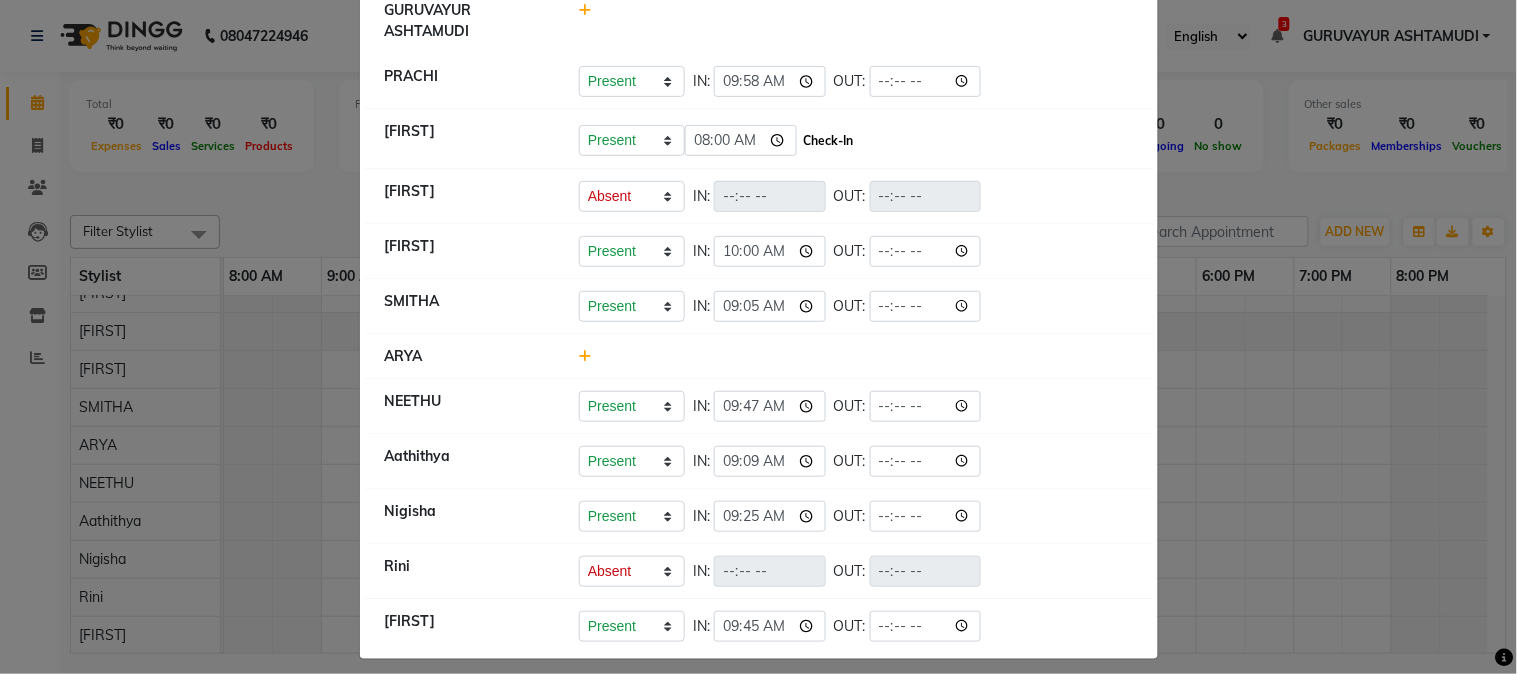 type on "08:00" 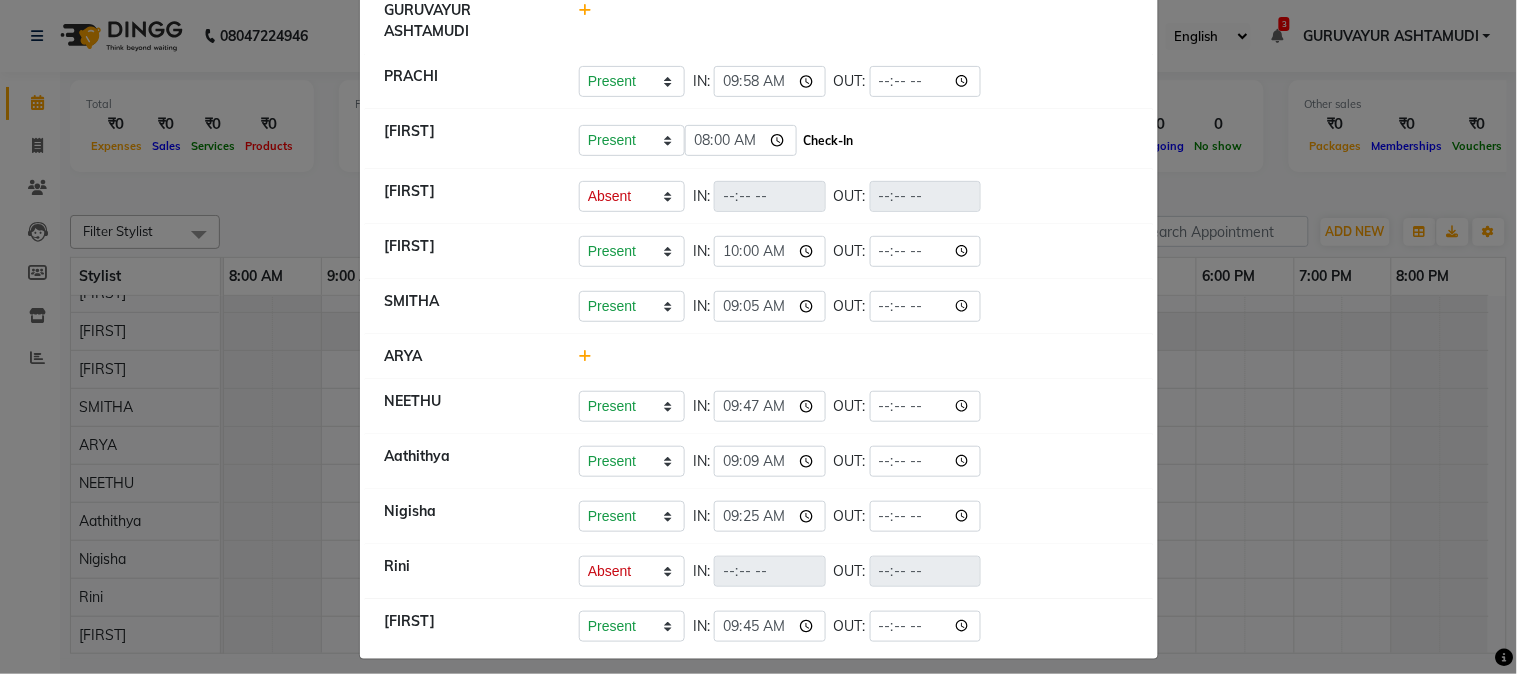 click on "Check-In" 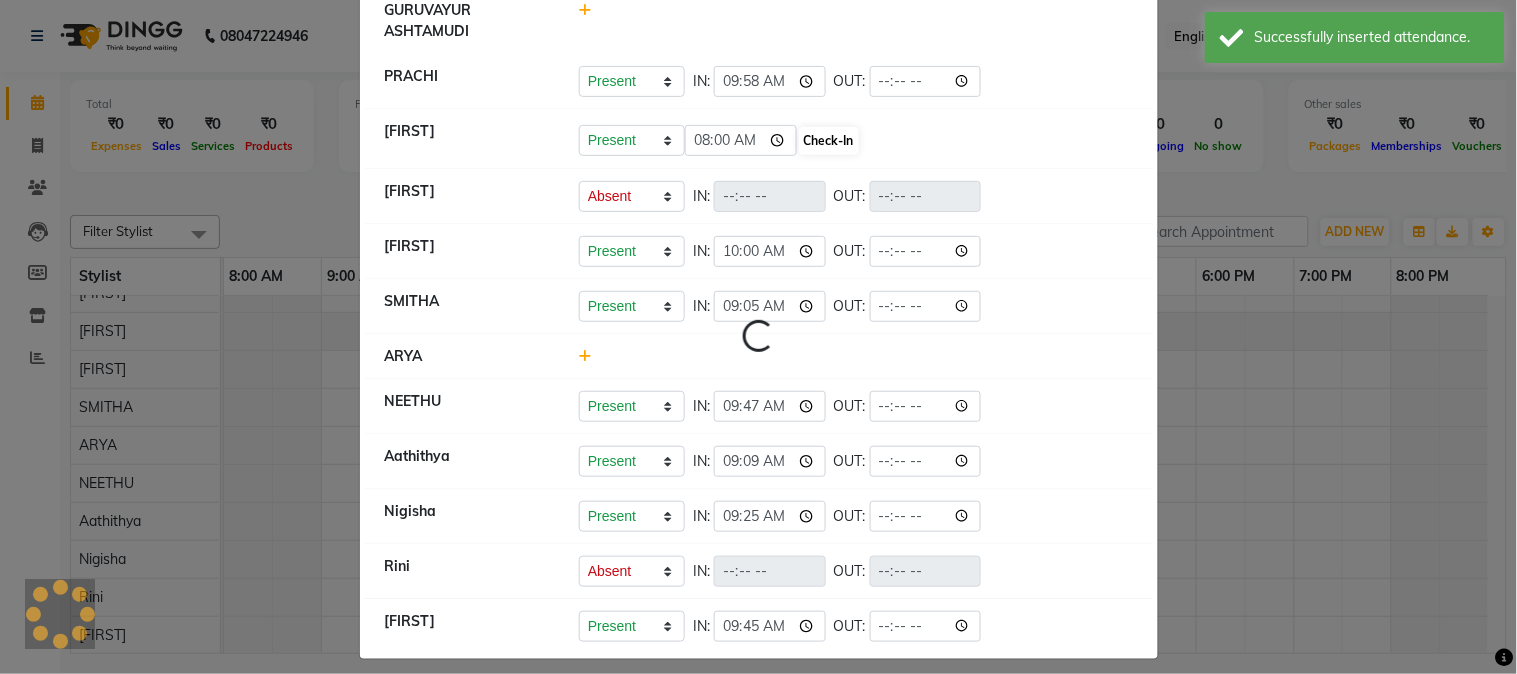 select on "A" 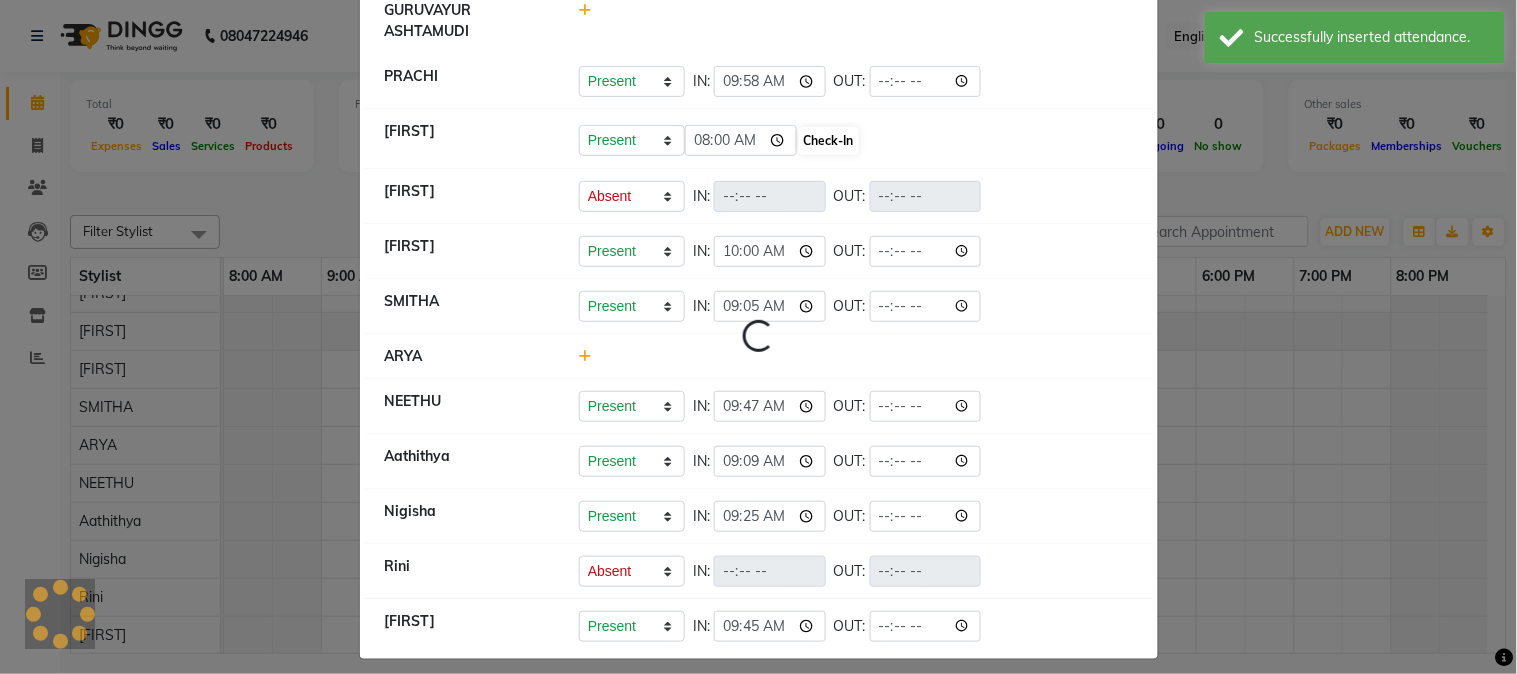 select on "A" 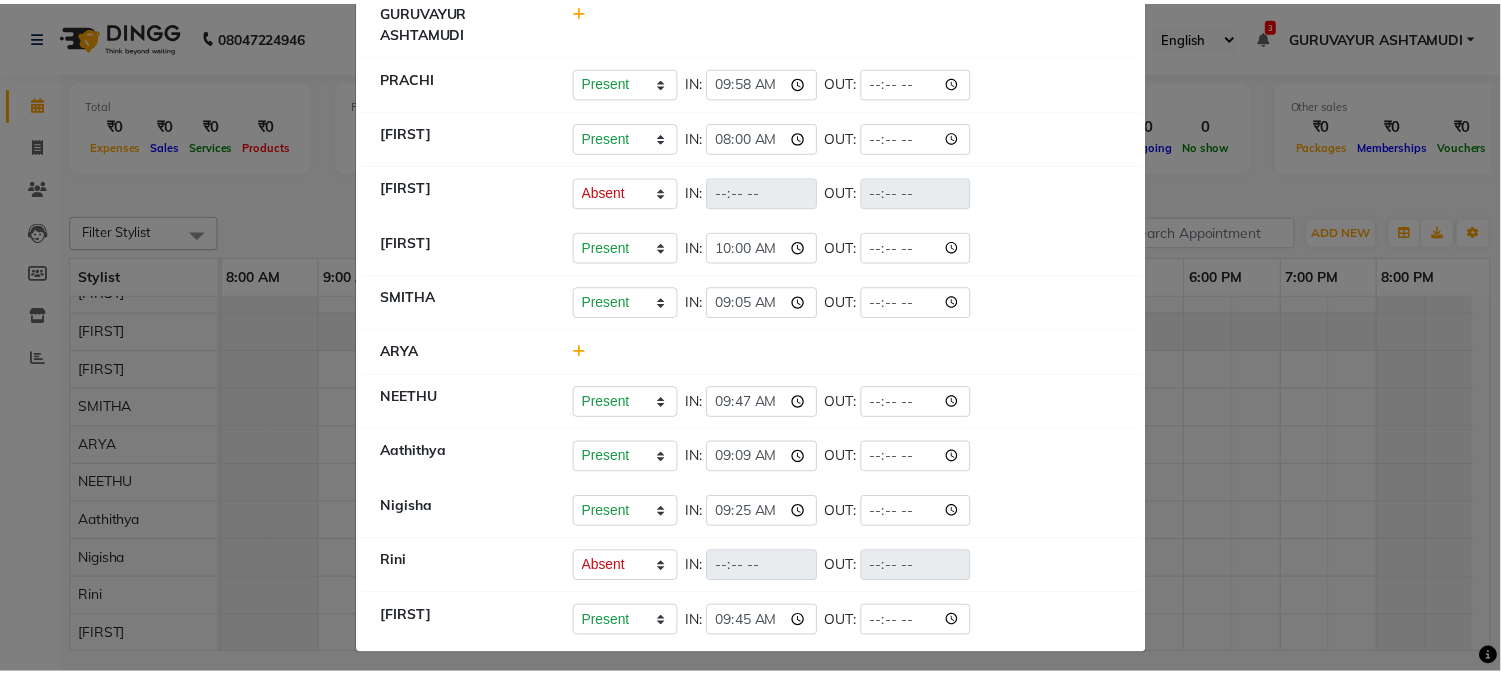 scroll, scrollTop: 0, scrollLeft: 0, axis: both 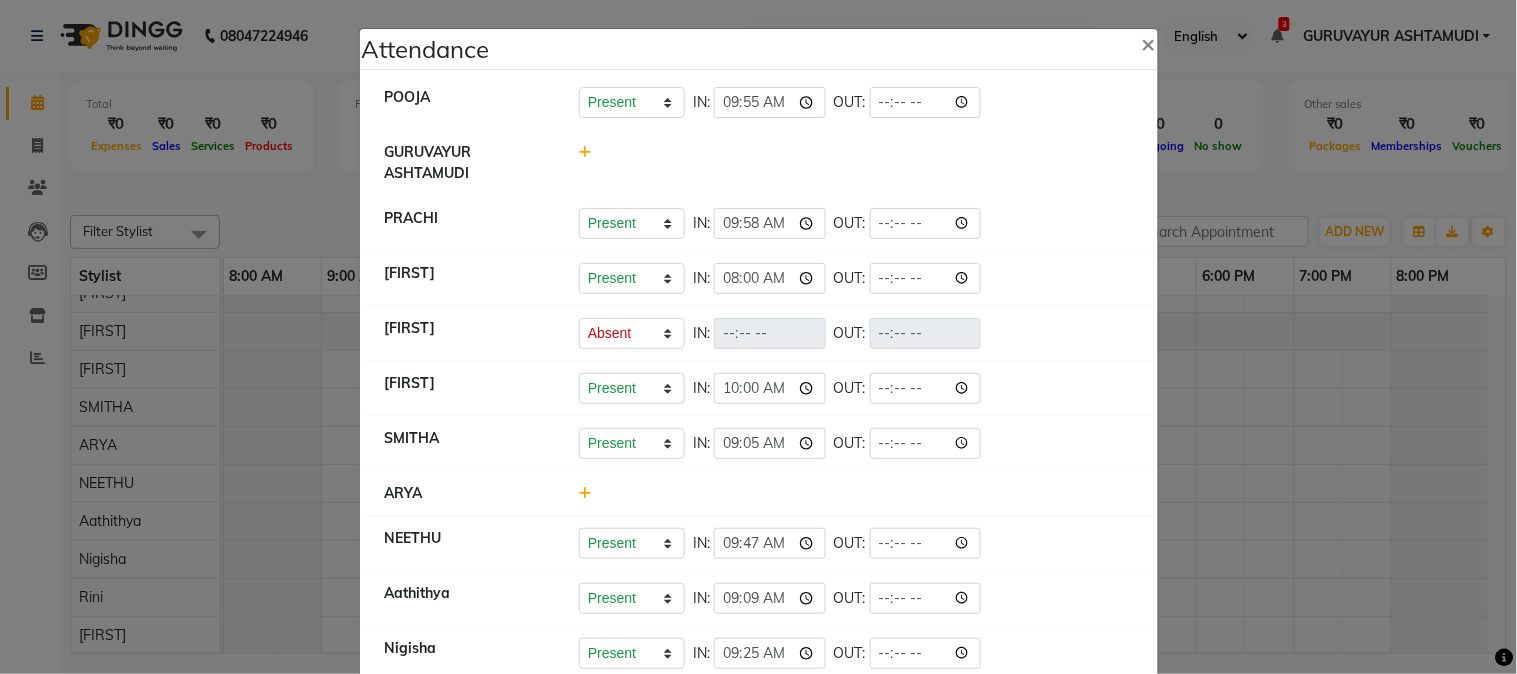 click 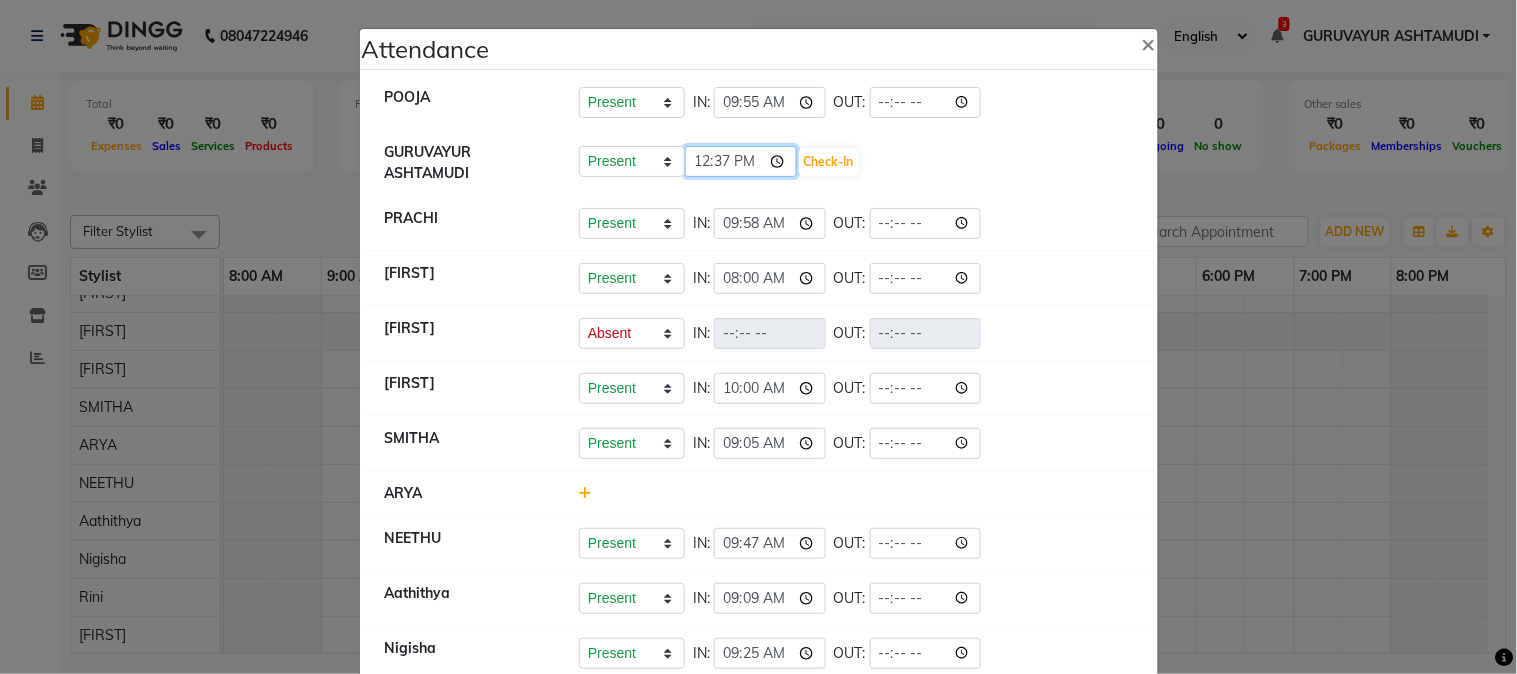 click on "12:37" 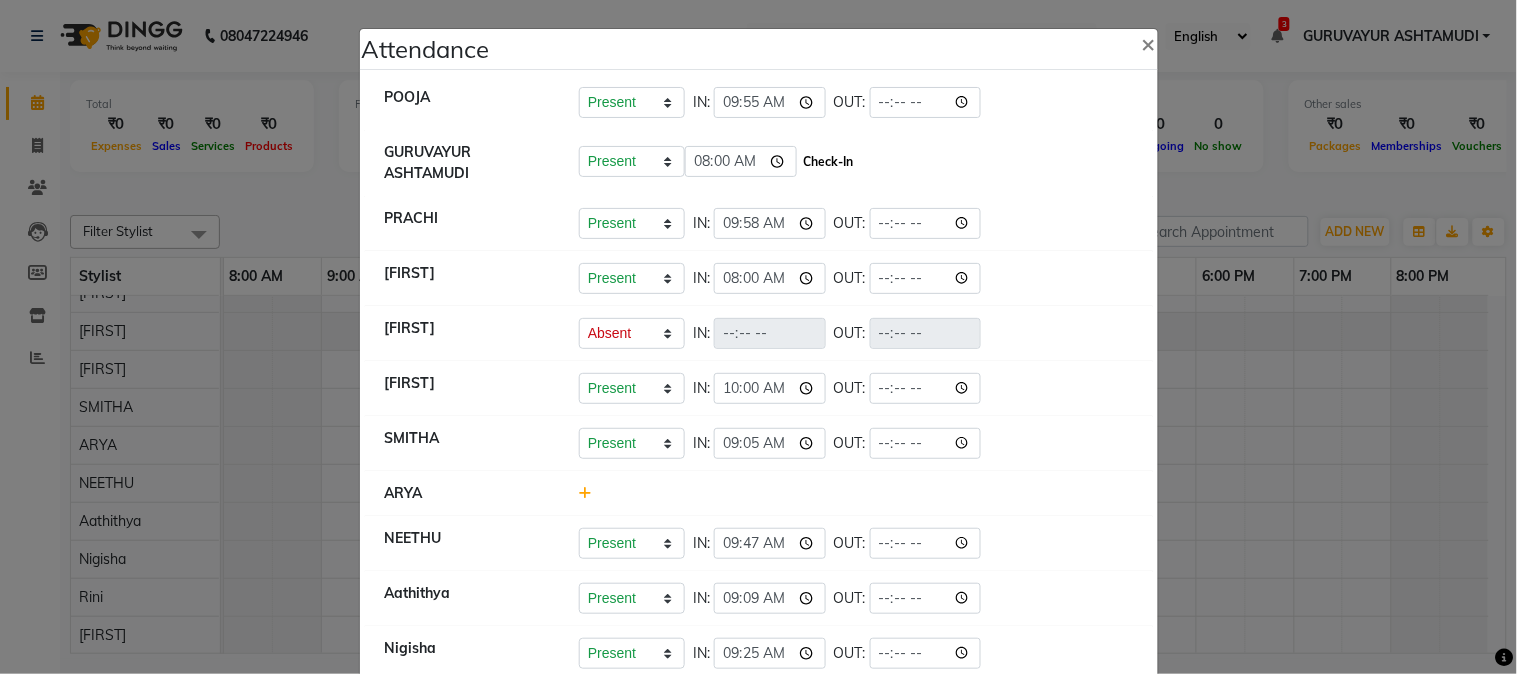 type on "08:00" 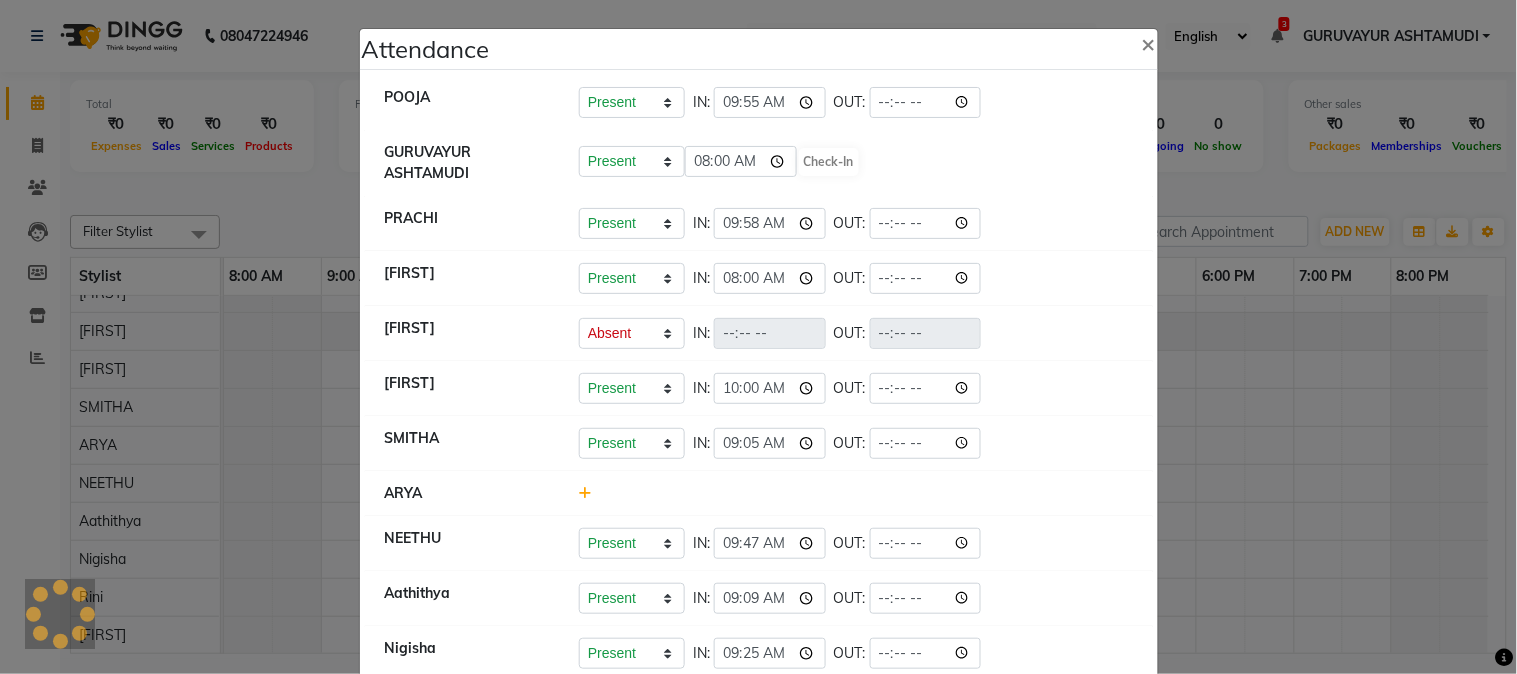 select on "A" 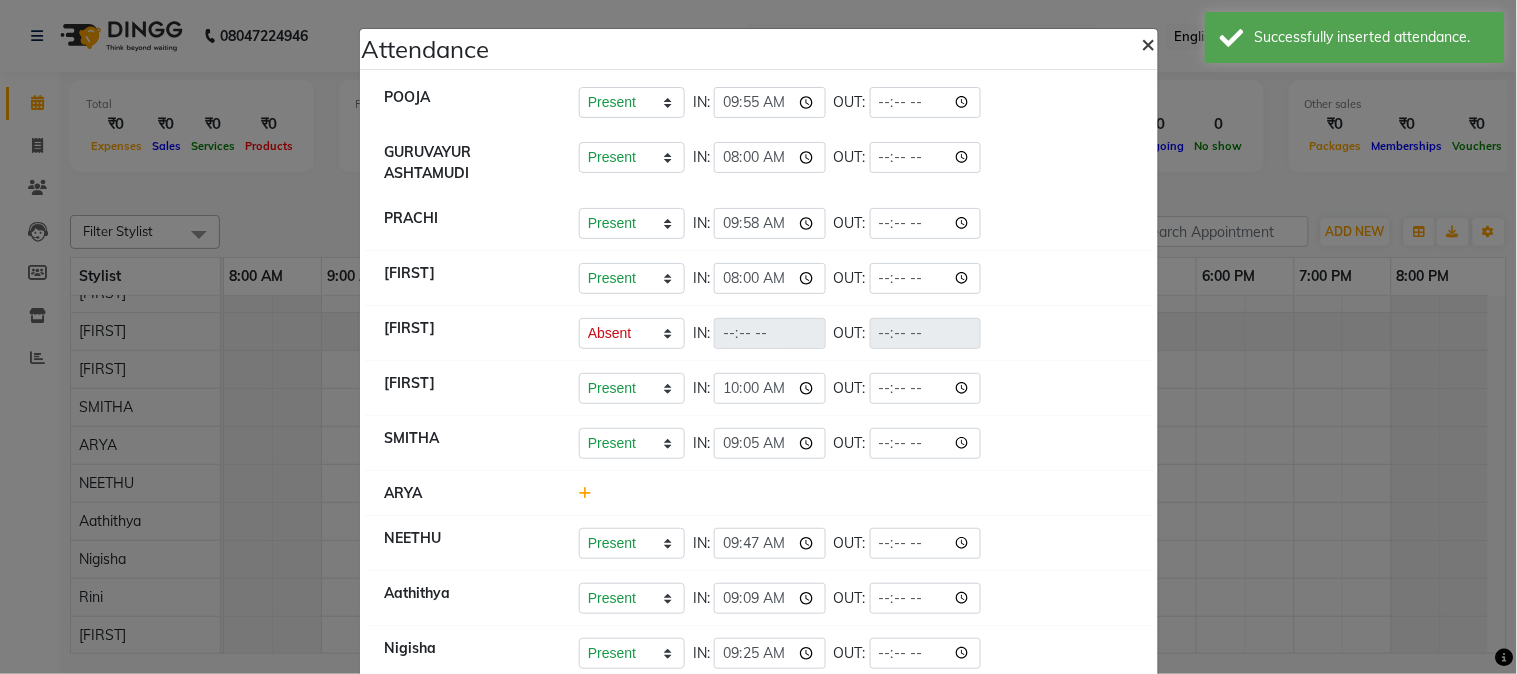 click on "×" 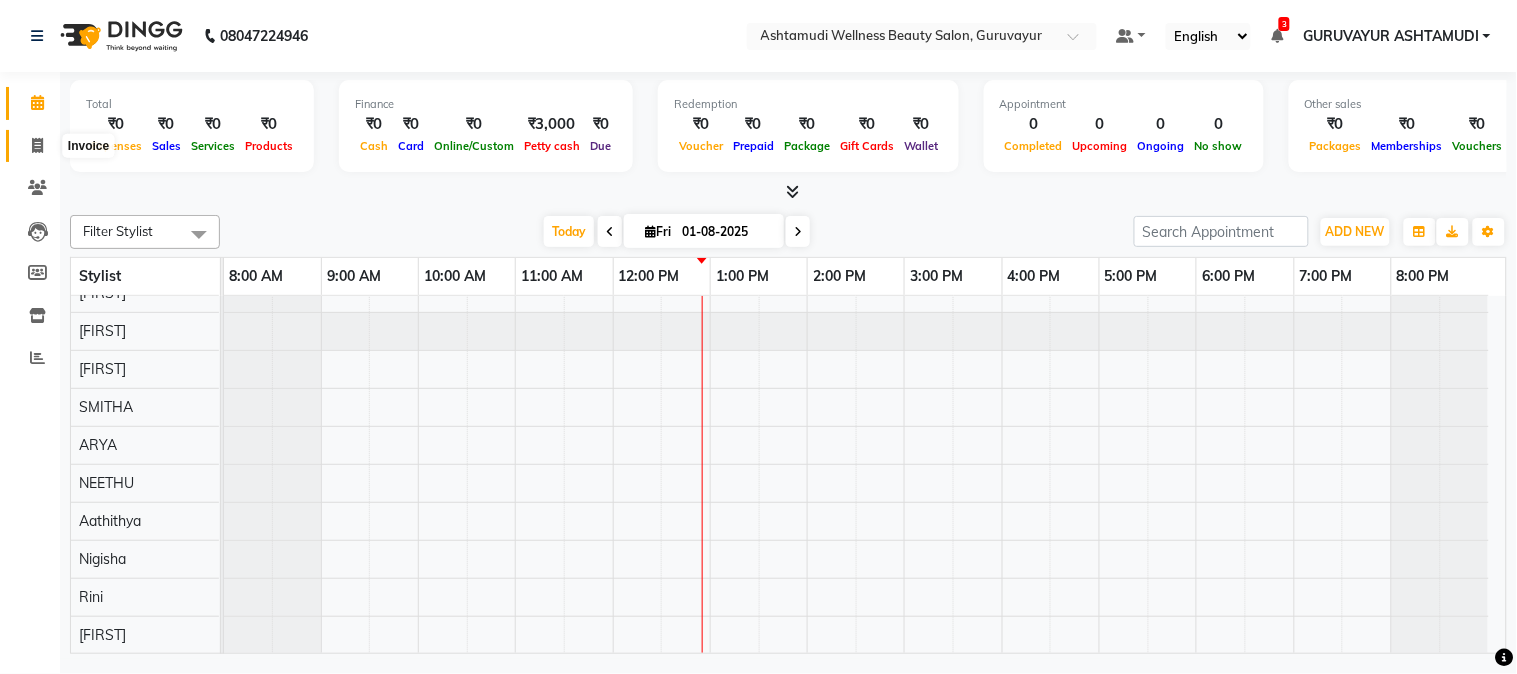 click 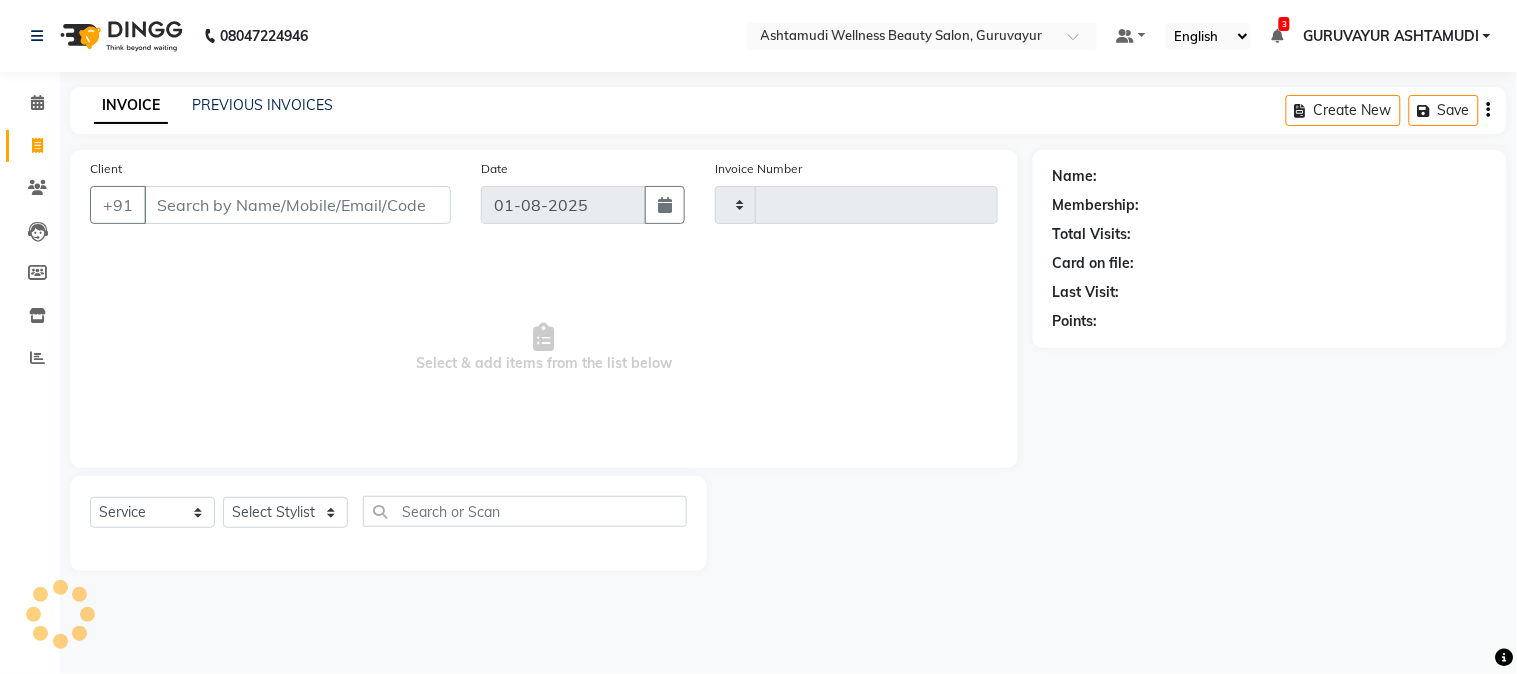 type on "1579" 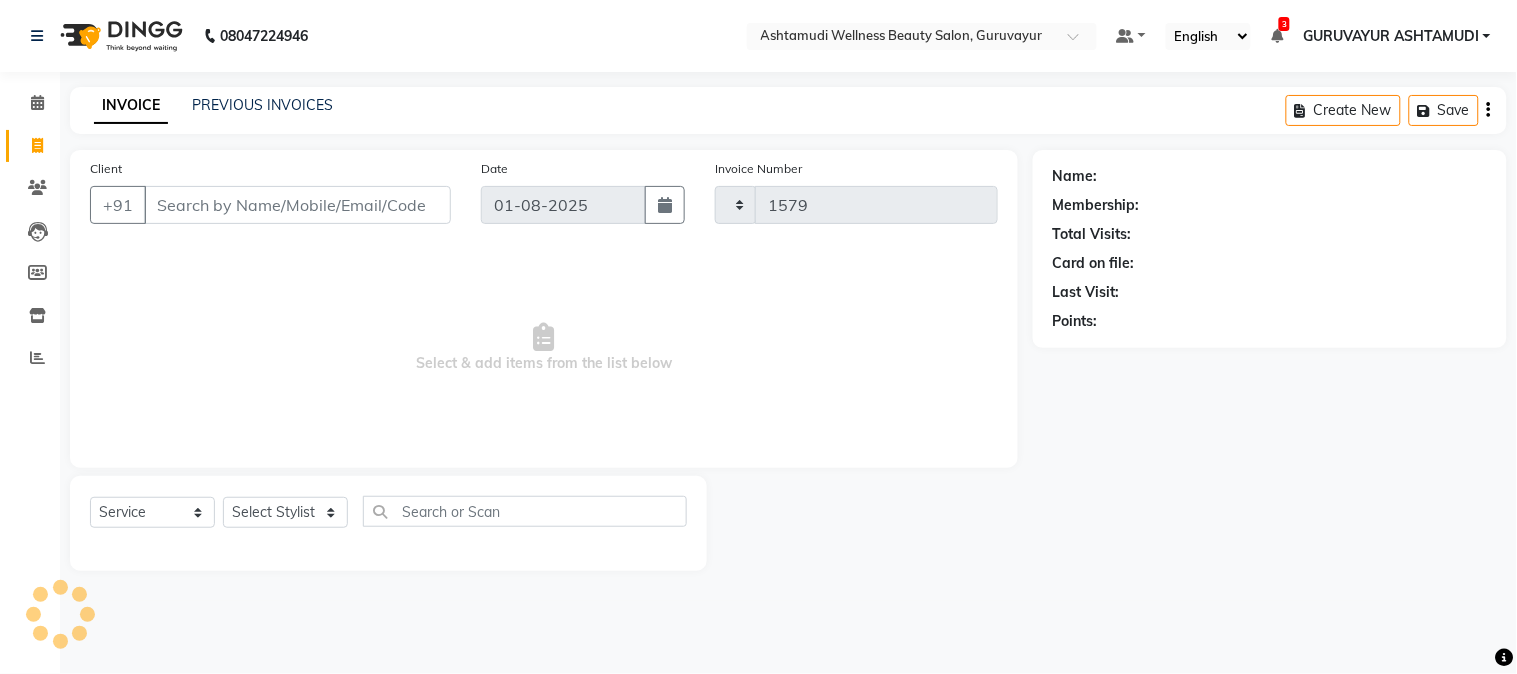 select on "4660" 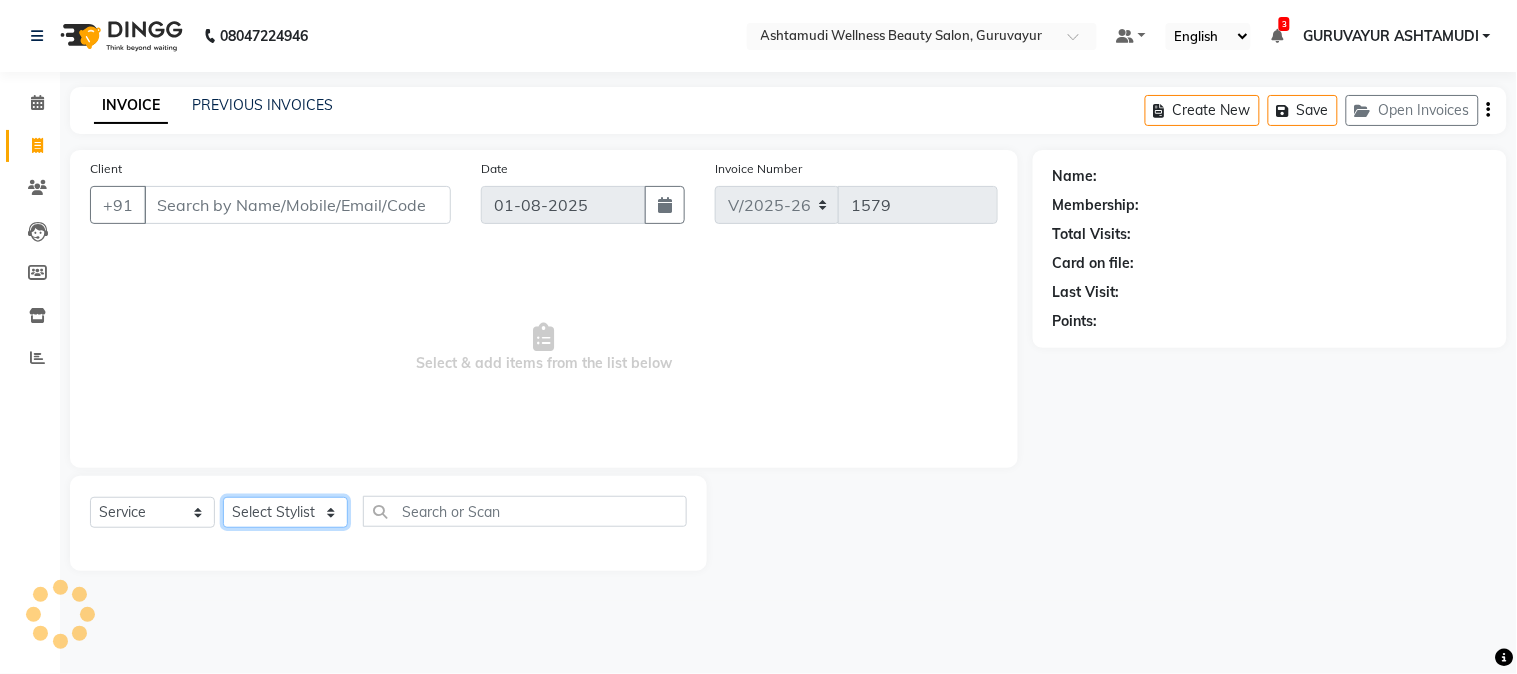 click on "Select Stylist Aathithya ANILA ARYA GURUVAYUR ASHTAMUDI NEETHU Nigisha POOJA PRACHI PRASEETHA REESHMA  Rini SMITHA THANKAMANI" 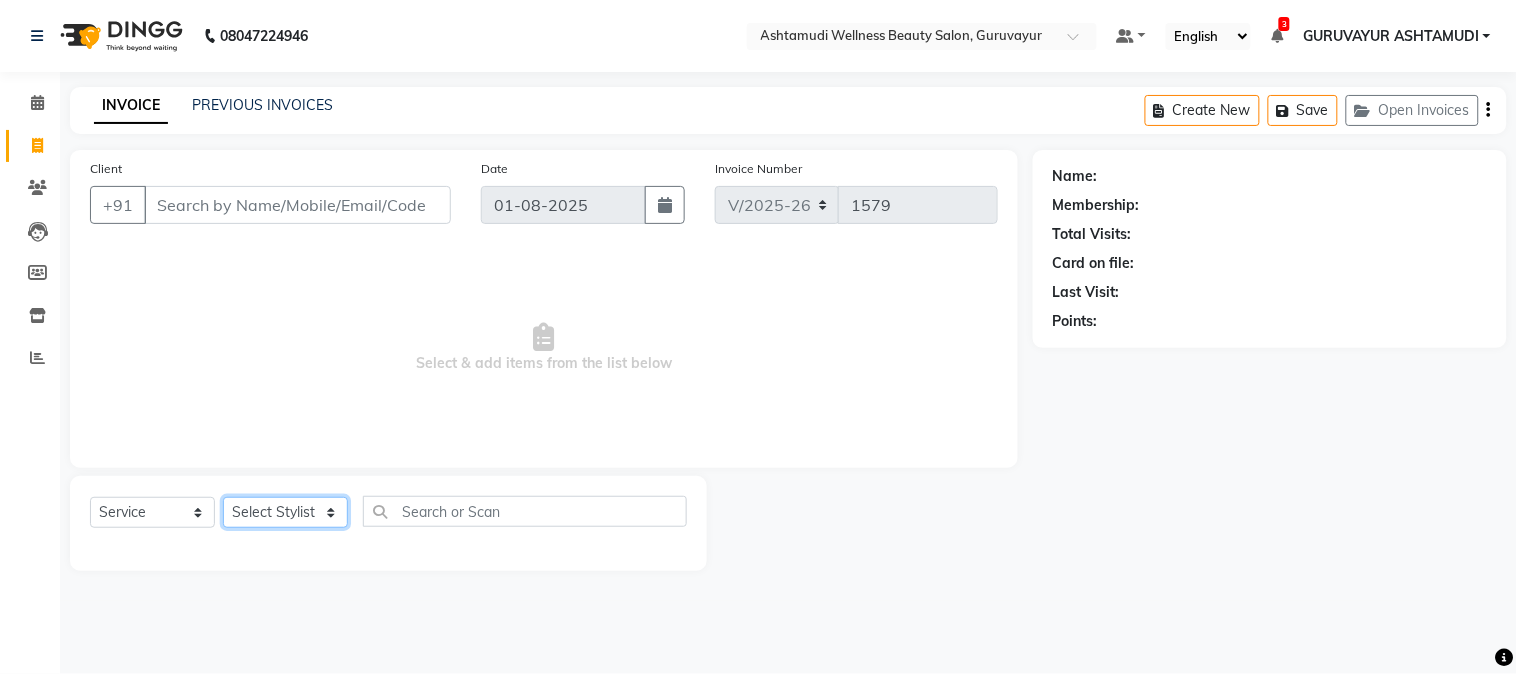 select on "27526" 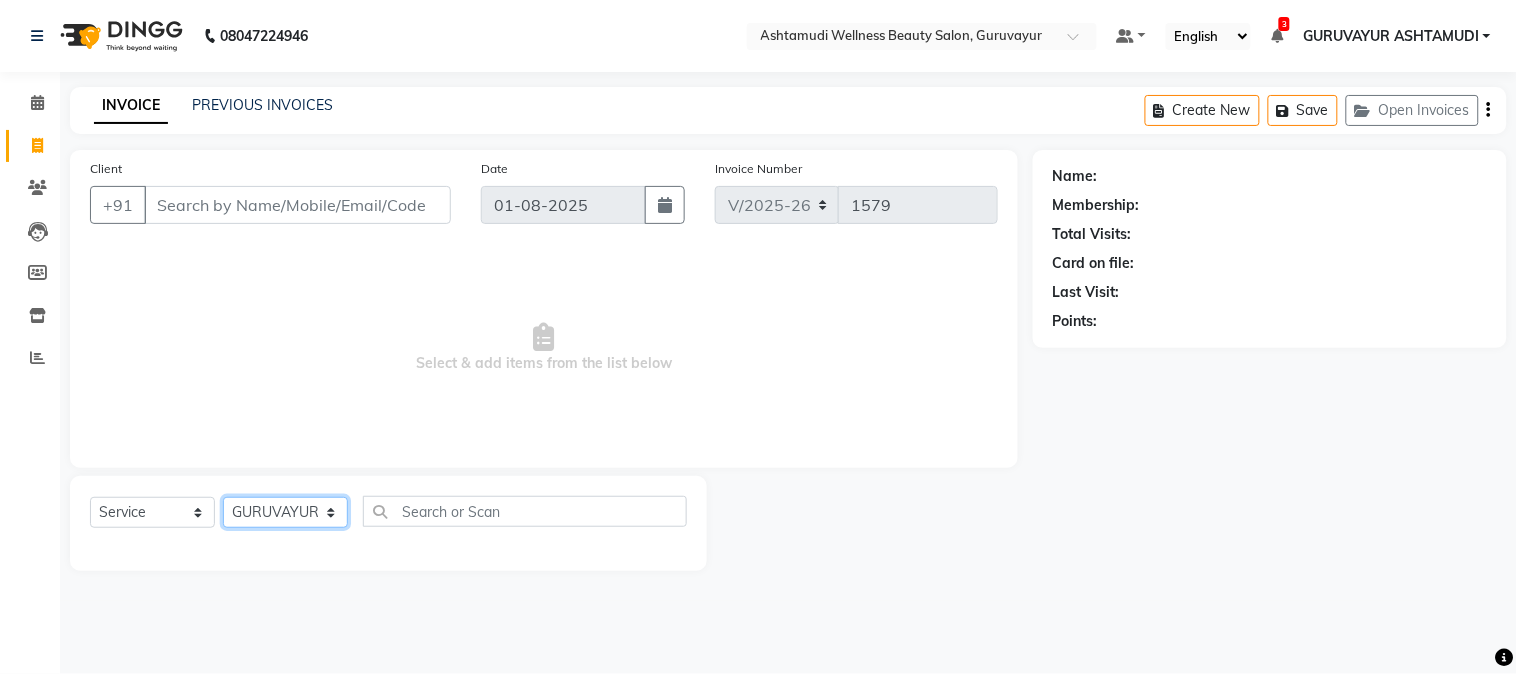 click on "Select Stylist Aathithya ANILA ARYA GURUVAYUR ASHTAMUDI NEETHU Nigisha POOJA PRACHI PRASEETHA REESHMA  Rini SMITHA THANKAMANI" 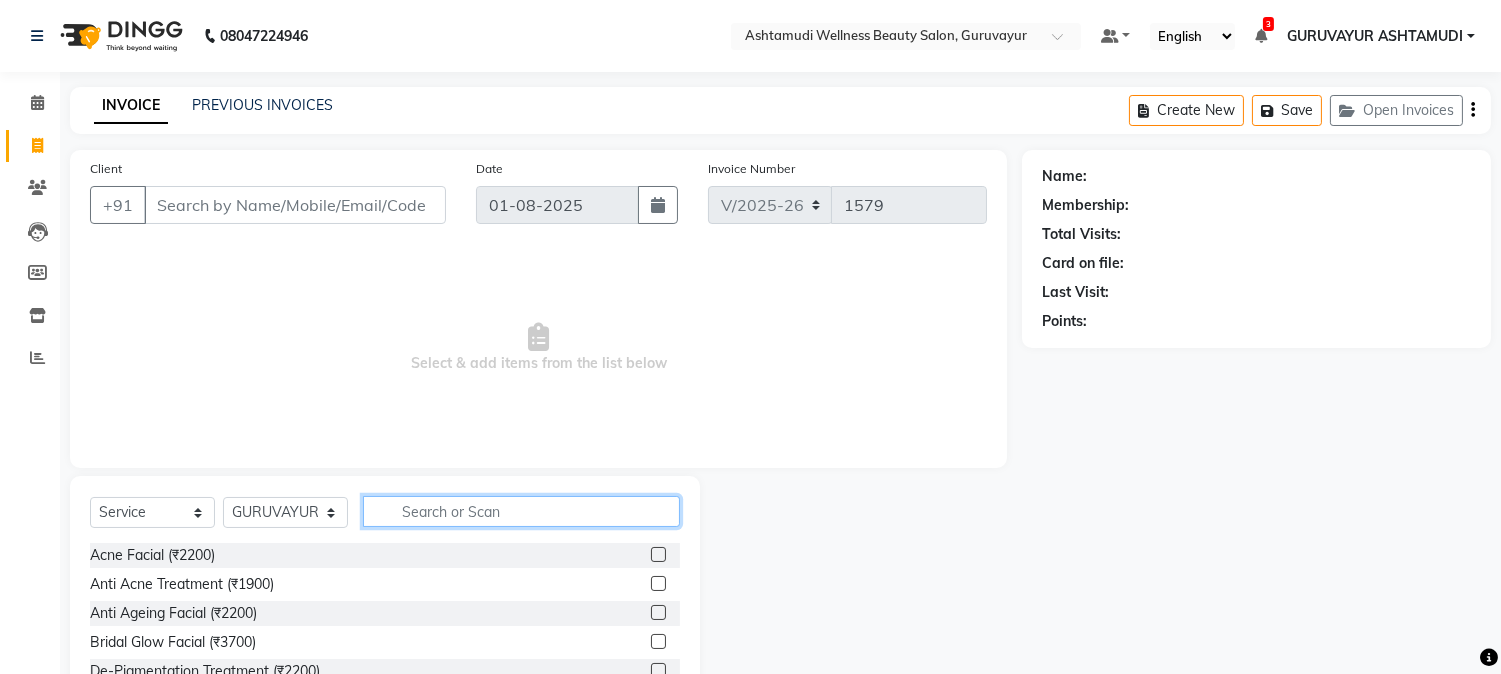 click 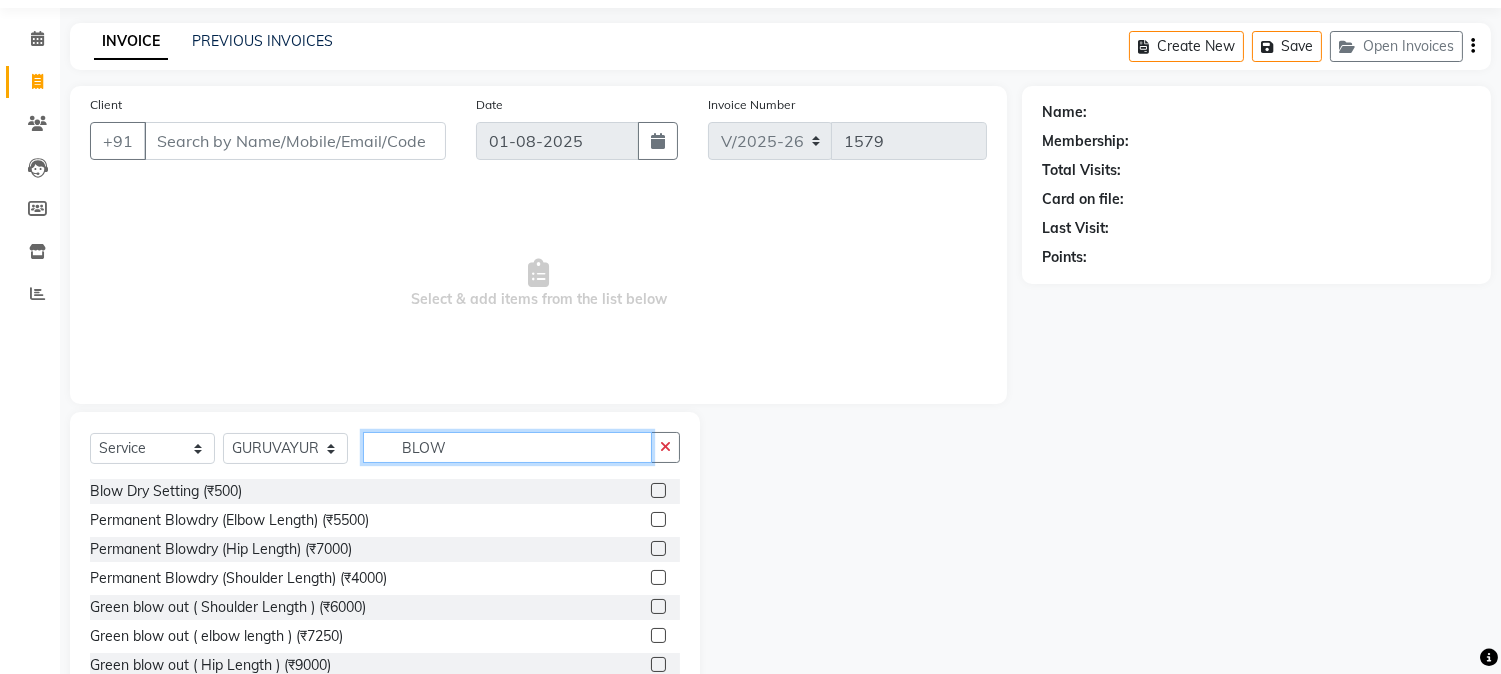 scroll, scrollTop: 126, scrollLeft: 0, axis: vertical 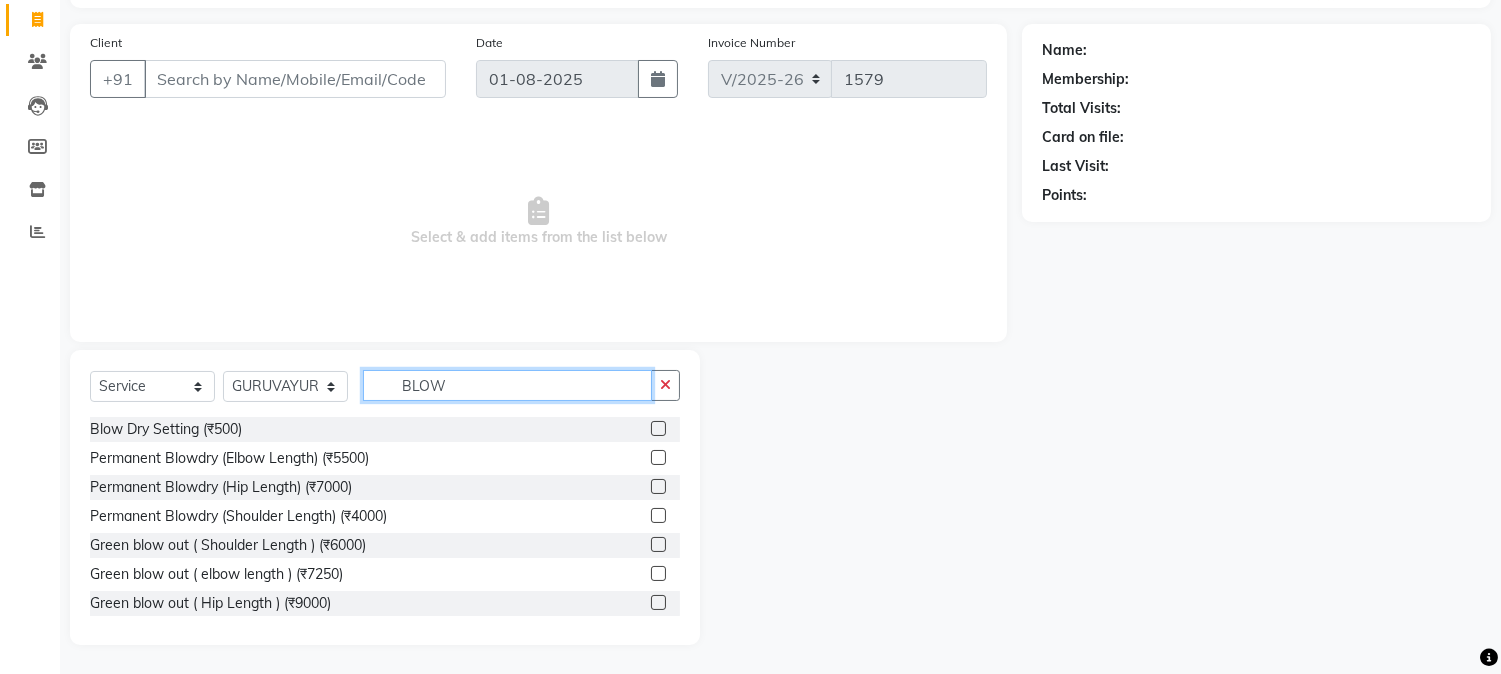type on "BLOW" 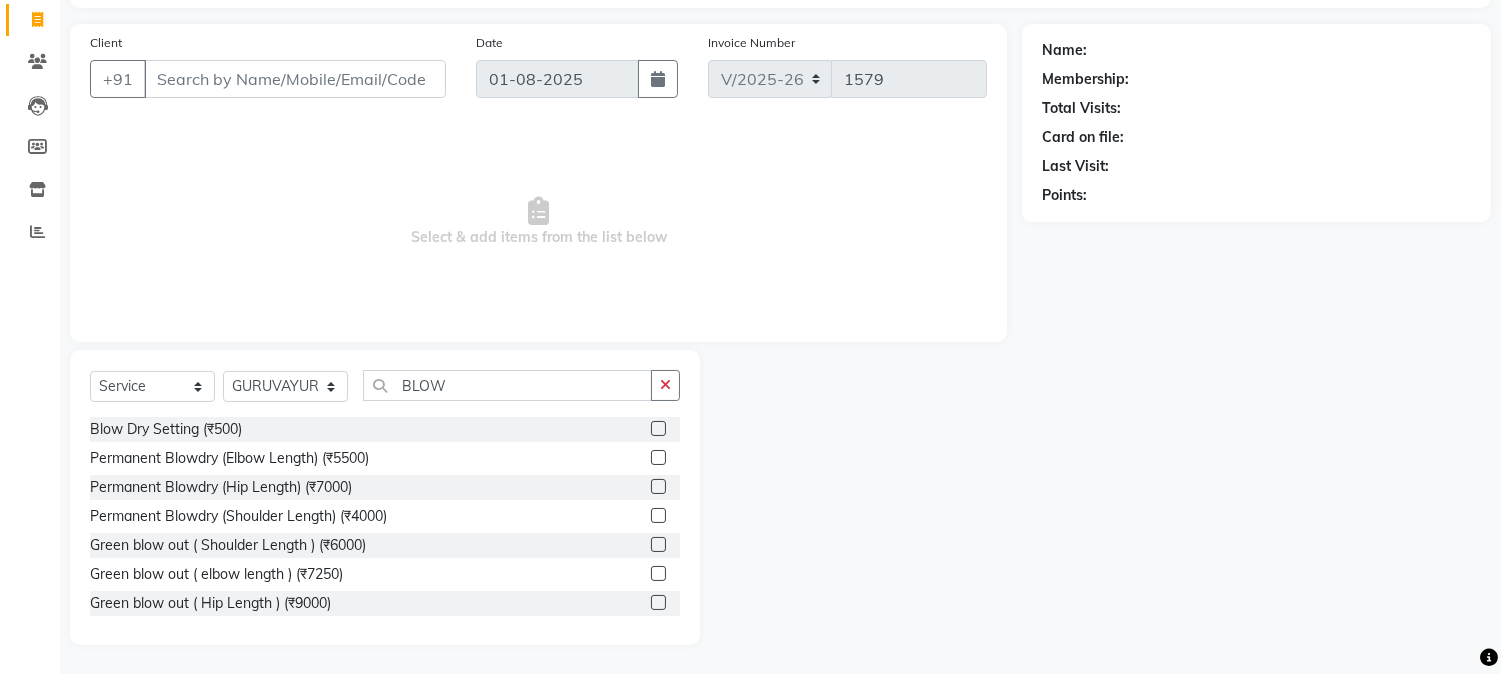 click on "Name: Membership: Total Visits: Card on file: Last Visit:  Points:" 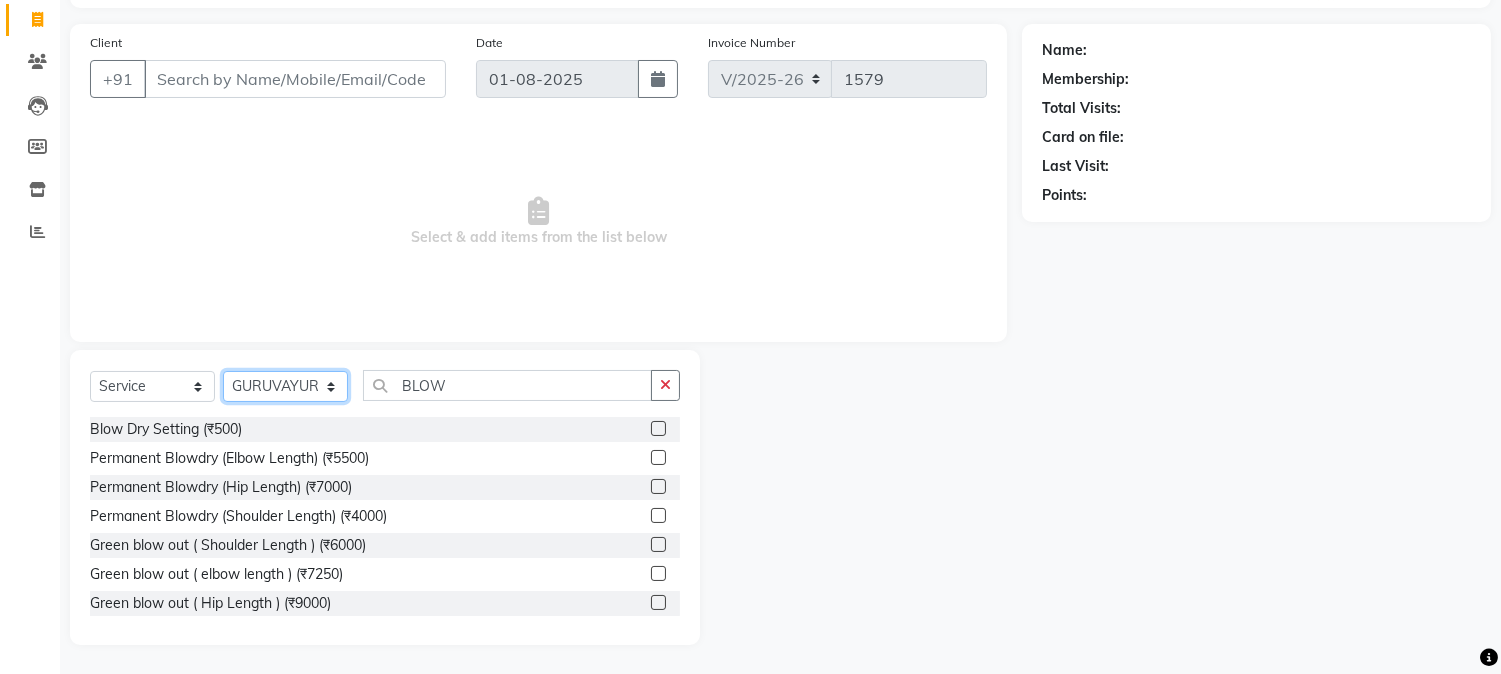 click on "Select Stylist Aathithya ANILA ARYA GURUVAYUR ASHTAMUDI NEETHU Nigisha POOJA PRACHI PRASEETHA REESHMA  Rini SMITHA THANKAMANI" 